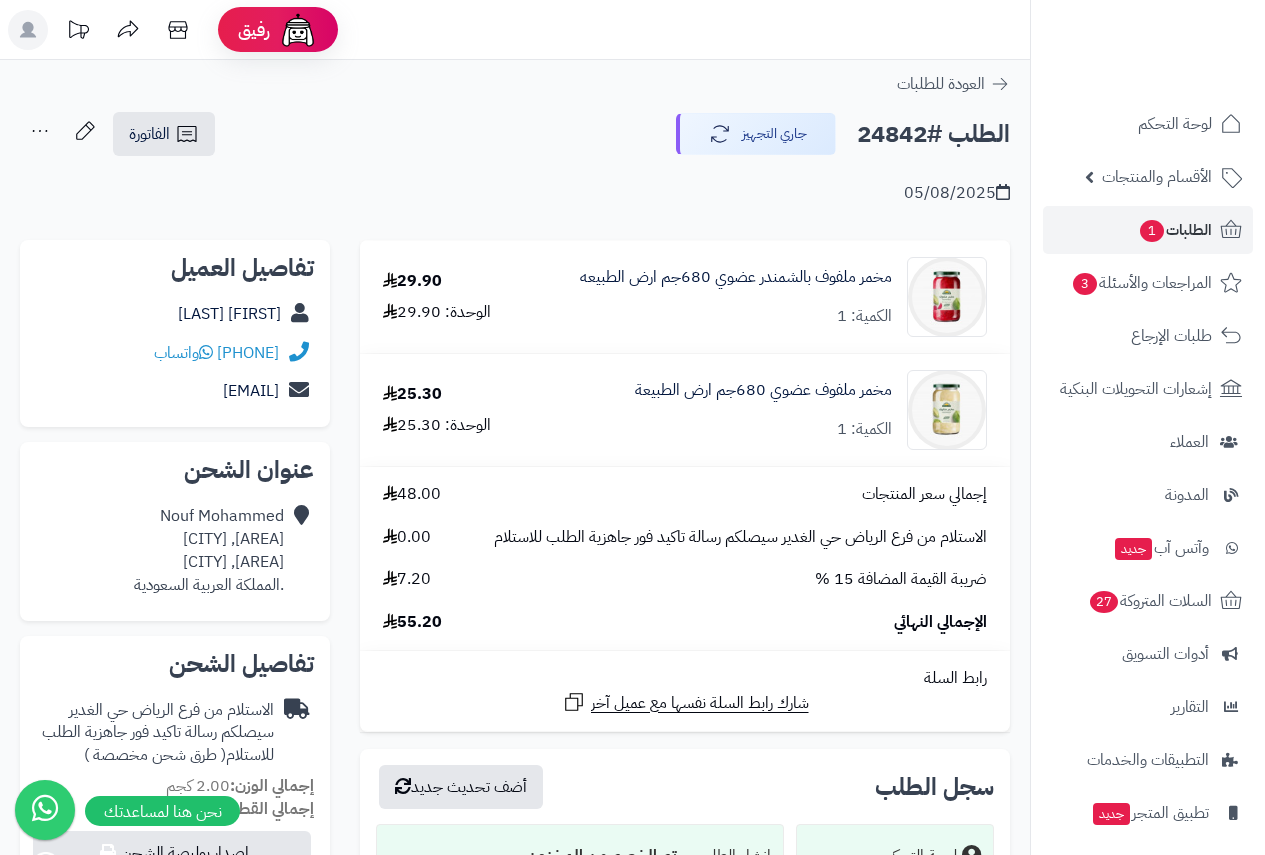scroll, scrollTop: 0, scrollLeft: 0, axis: both 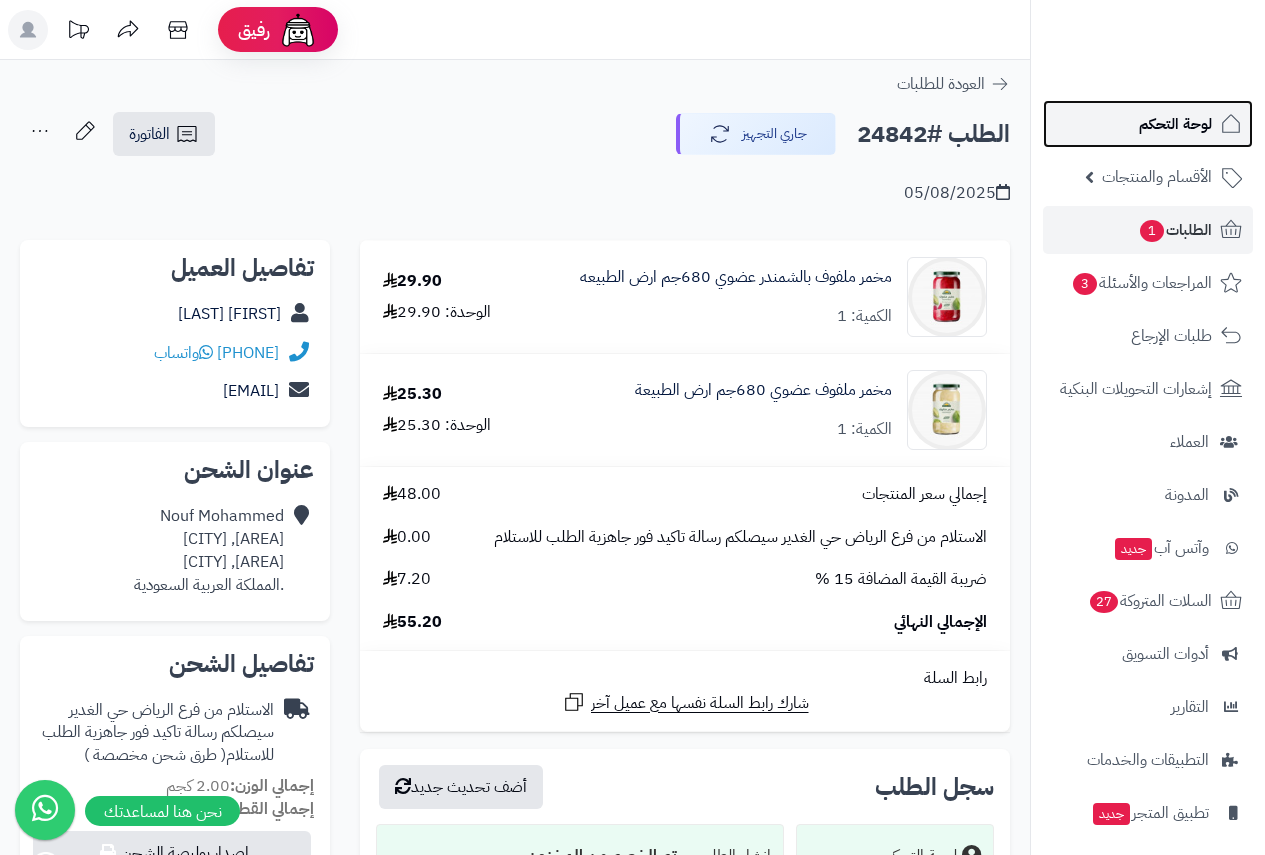 click on "لوحة التحكم" at bounding box center [1175, 124] 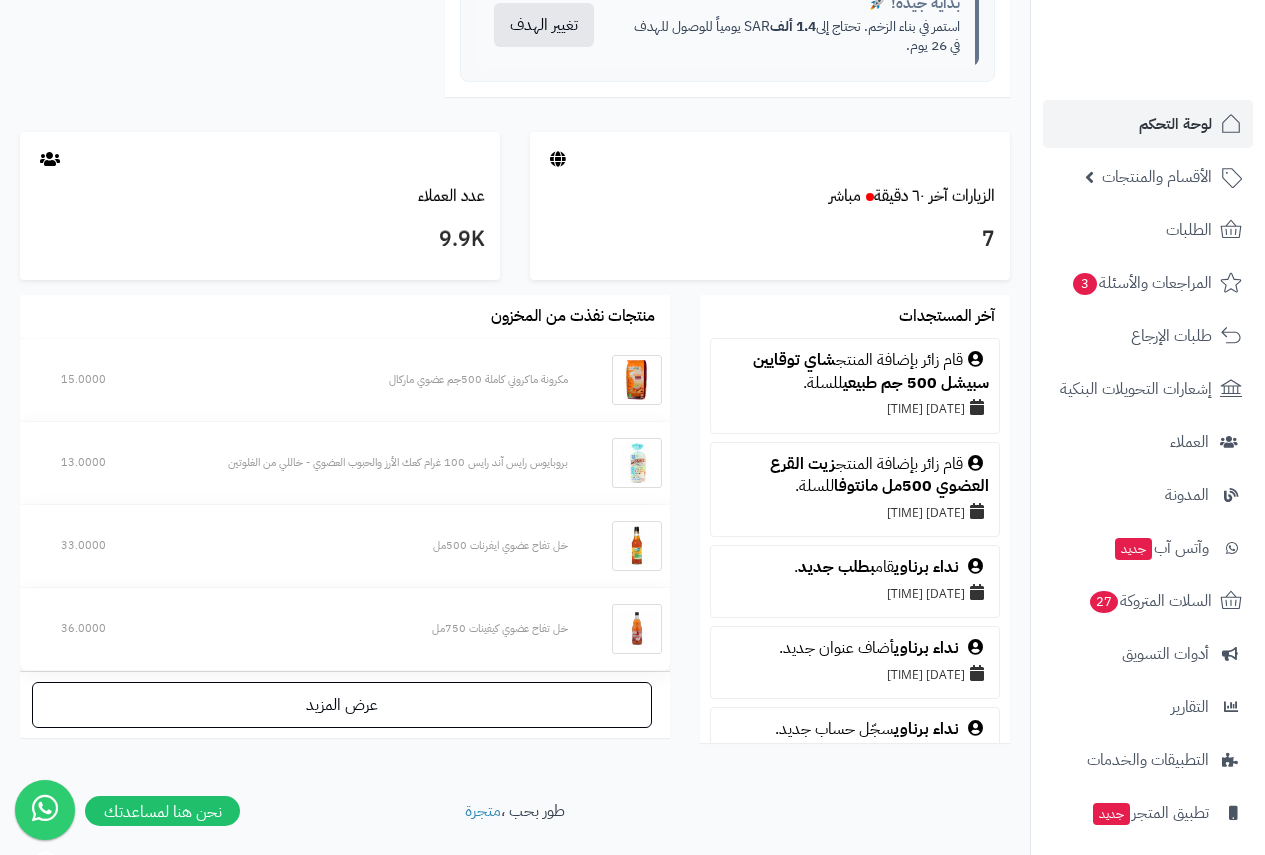 scroll, scrollTop: 1128, scrollLeft: 0, axis: vertical 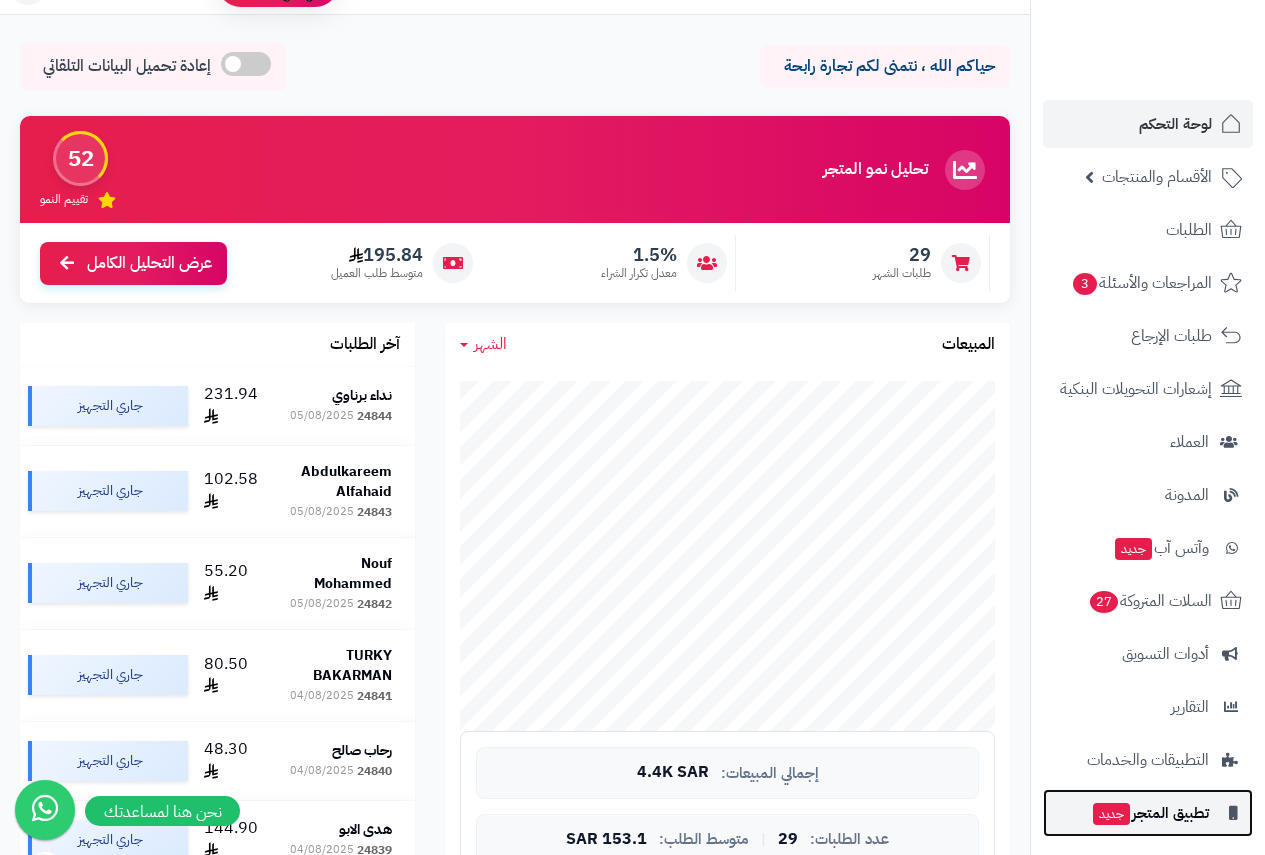 click on "تطبيق المتجر    جديد" at bounding box center (1150, 813) 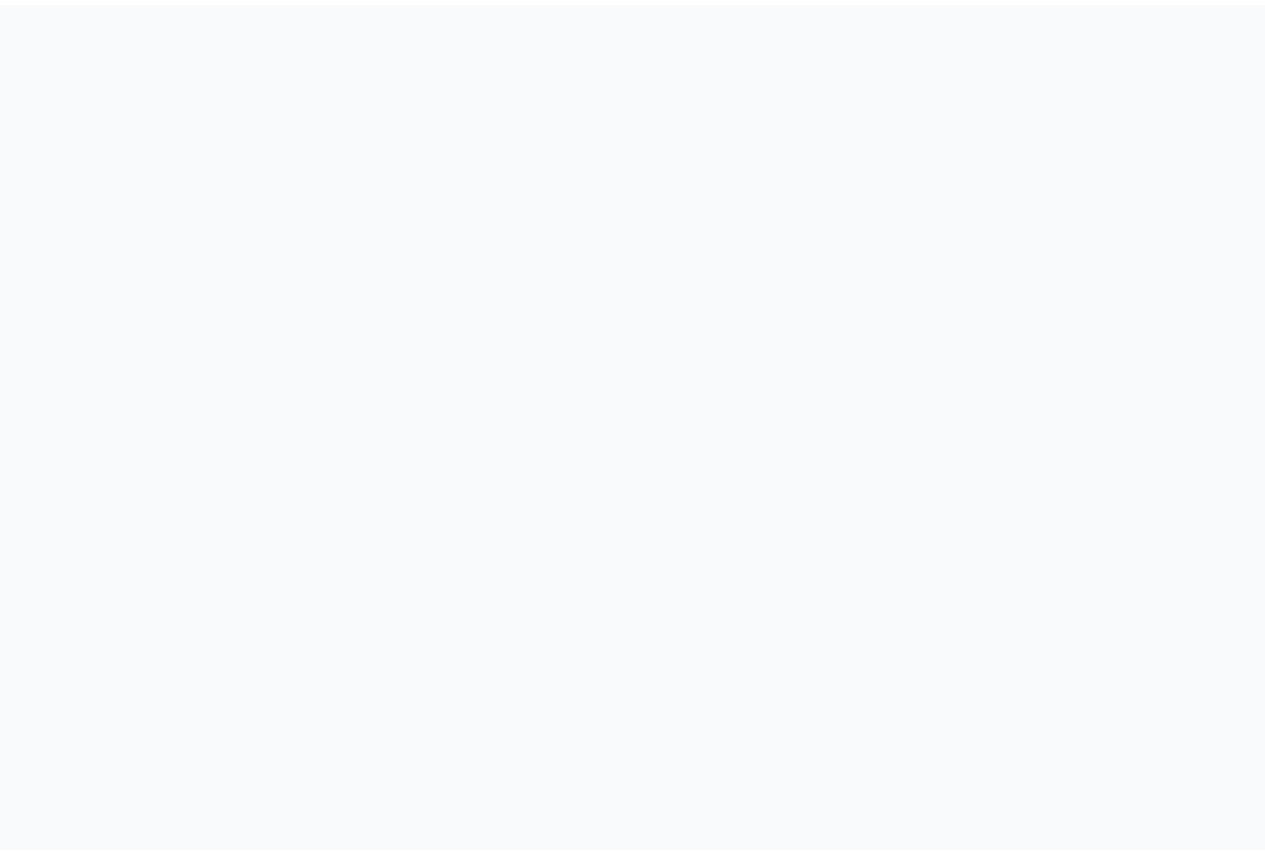 scroll, scrollTop: 0, scrollLeft: 0, axis: both 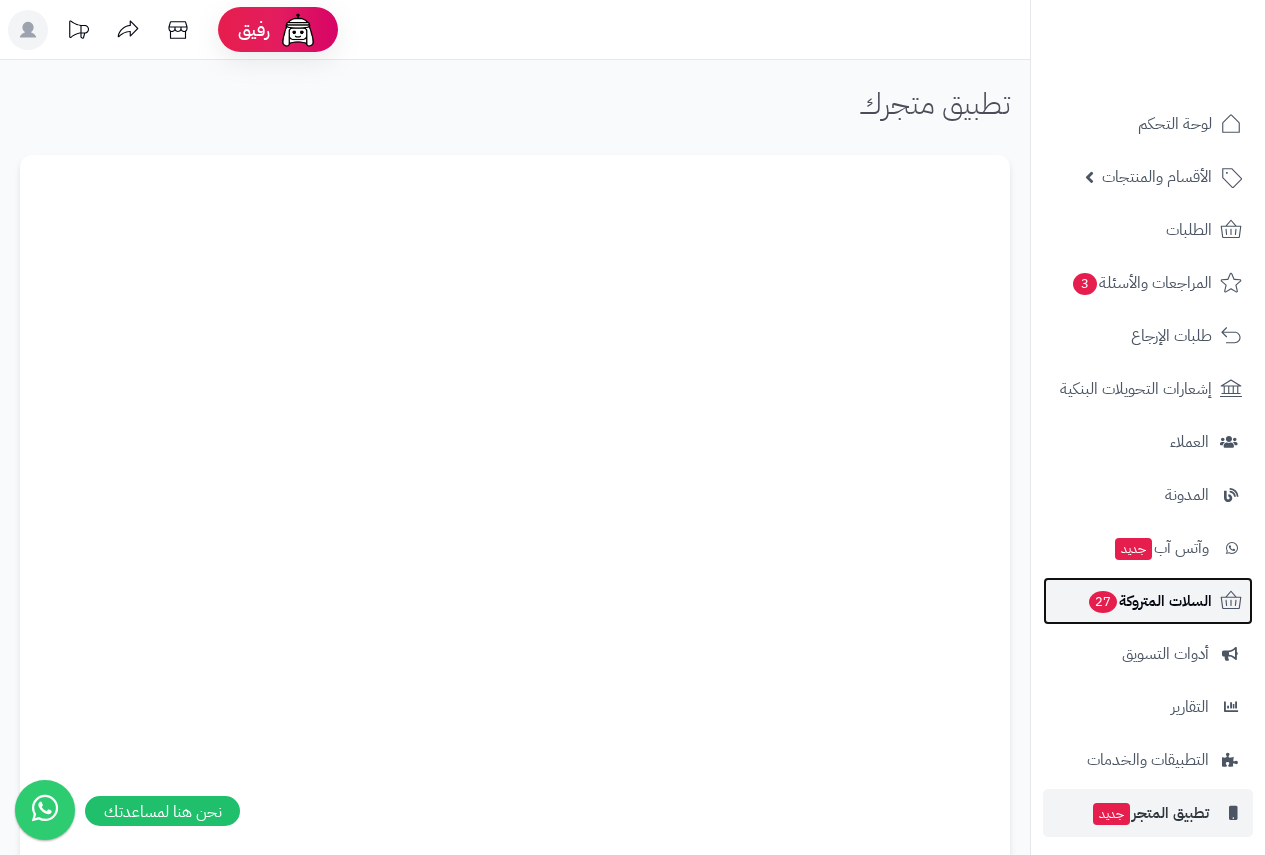 click on "السلات المتروكة  27" at bounding box center (1149, 601) 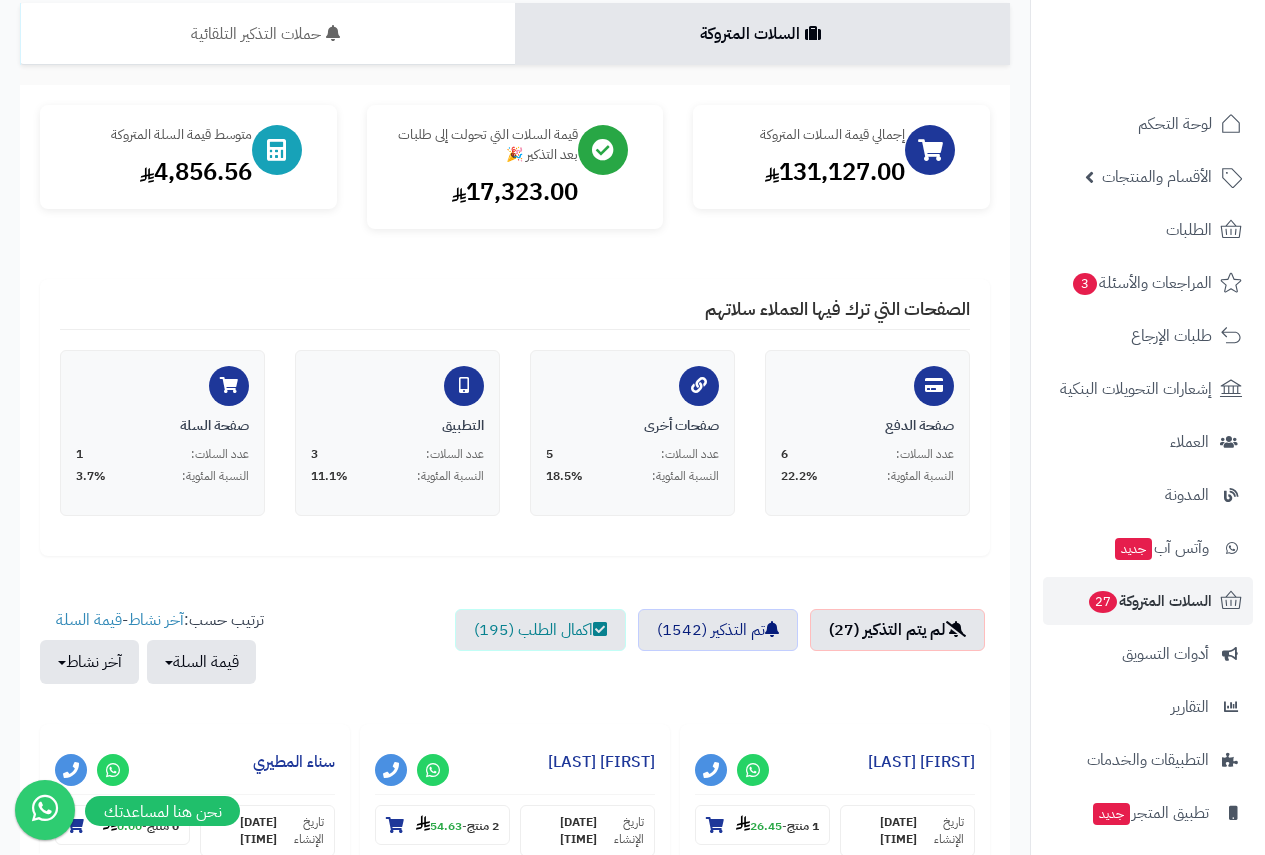 scroll, scrollTop: 333, scrollLeft: 0, axis: vertical 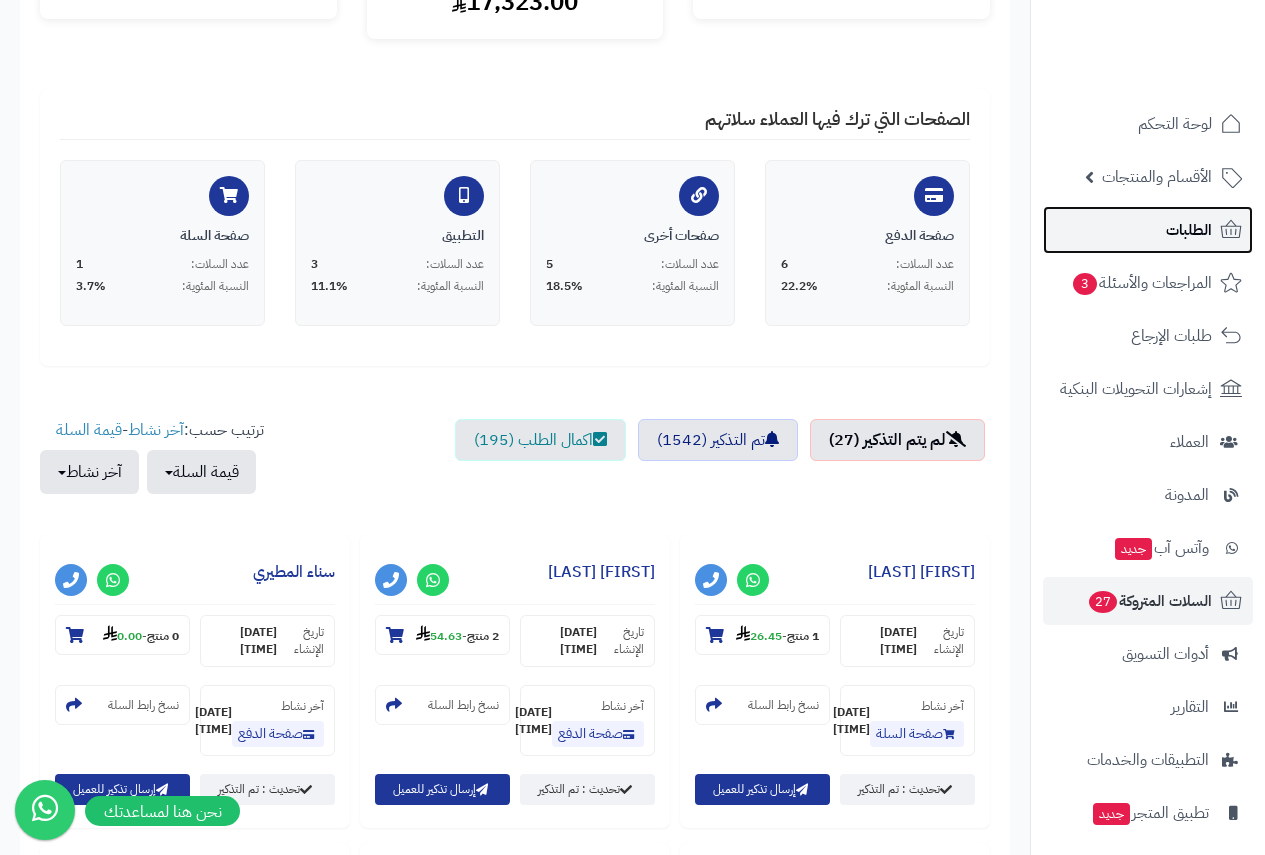 click on "الطلبات" at bounding box center [1189, 230] 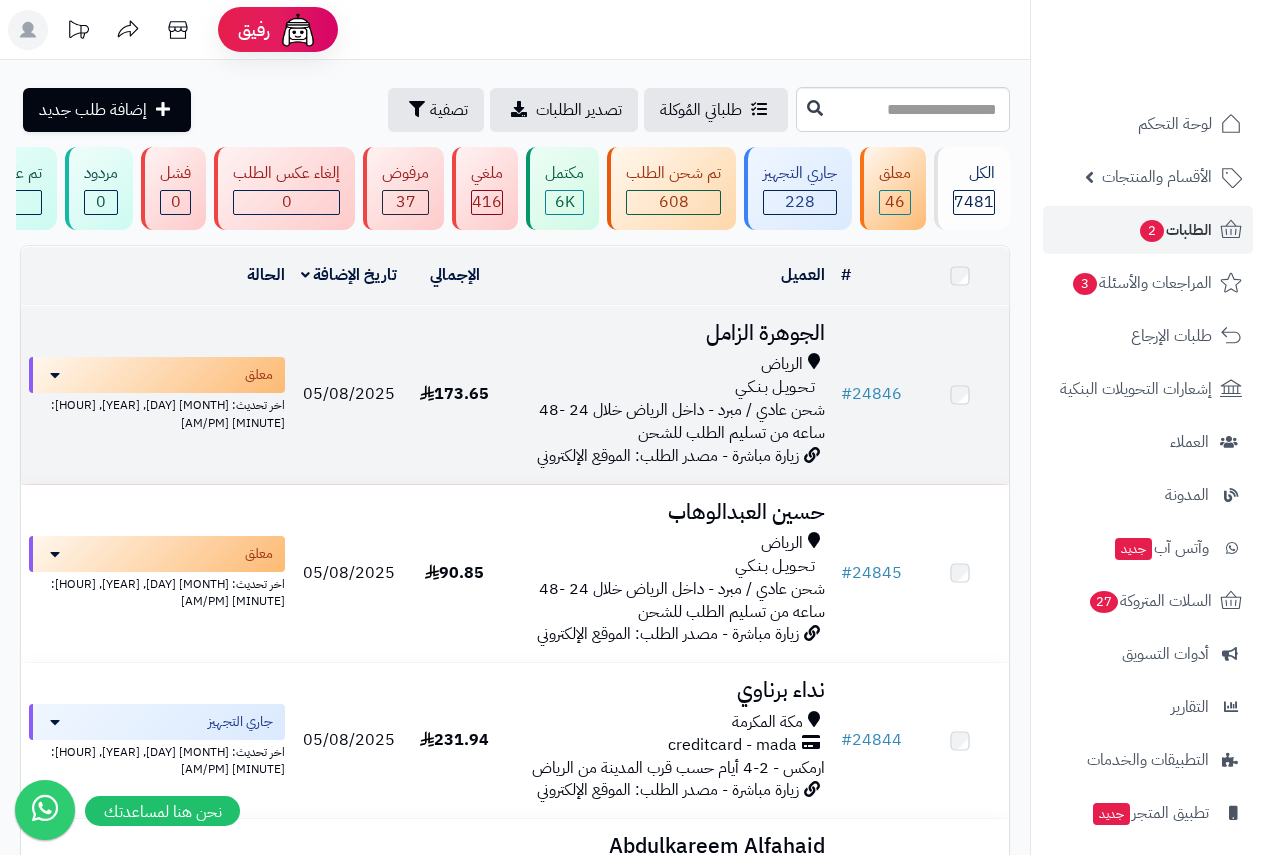 scroll, scrollTop: 0, scrollLeft: 0, axis: both 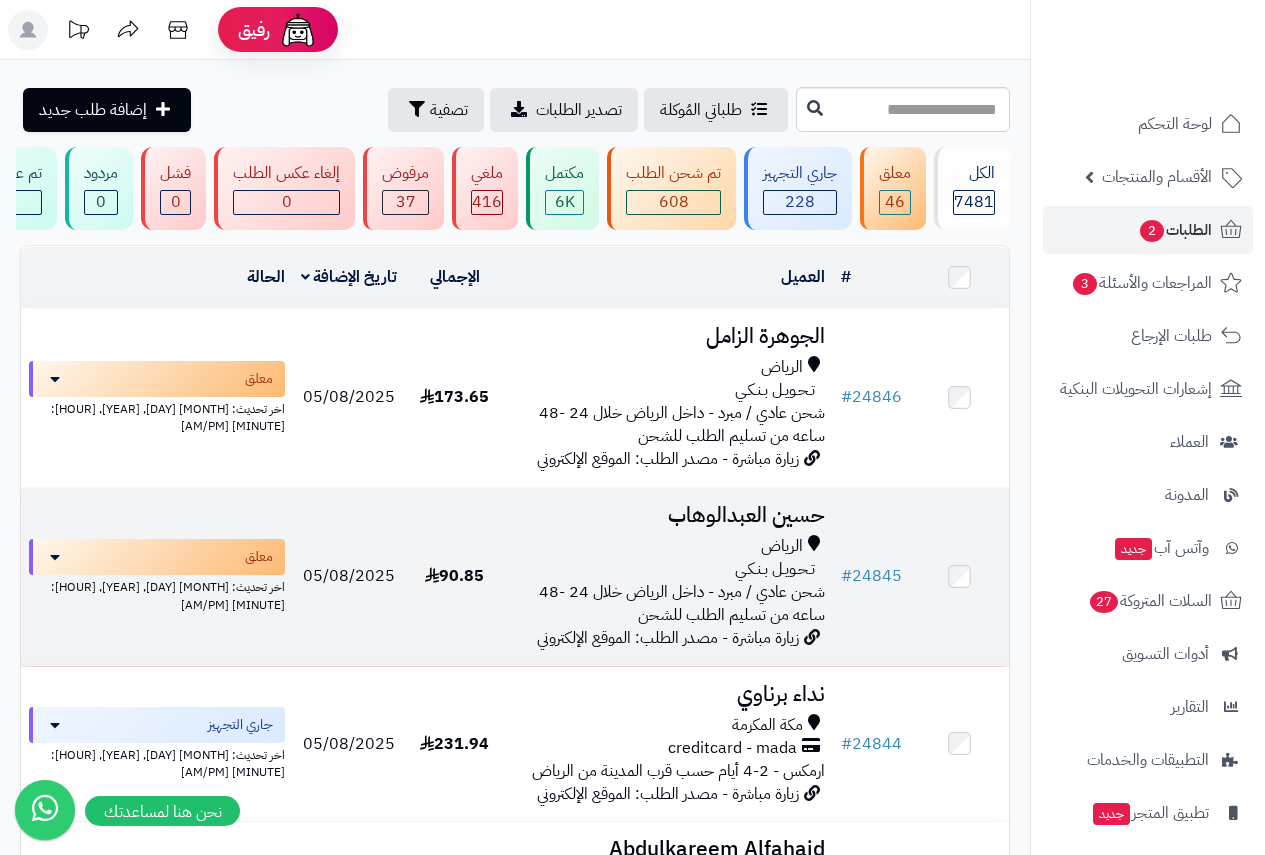 click on "حسين العبدالوهاب" at bounding box center (668, 515) 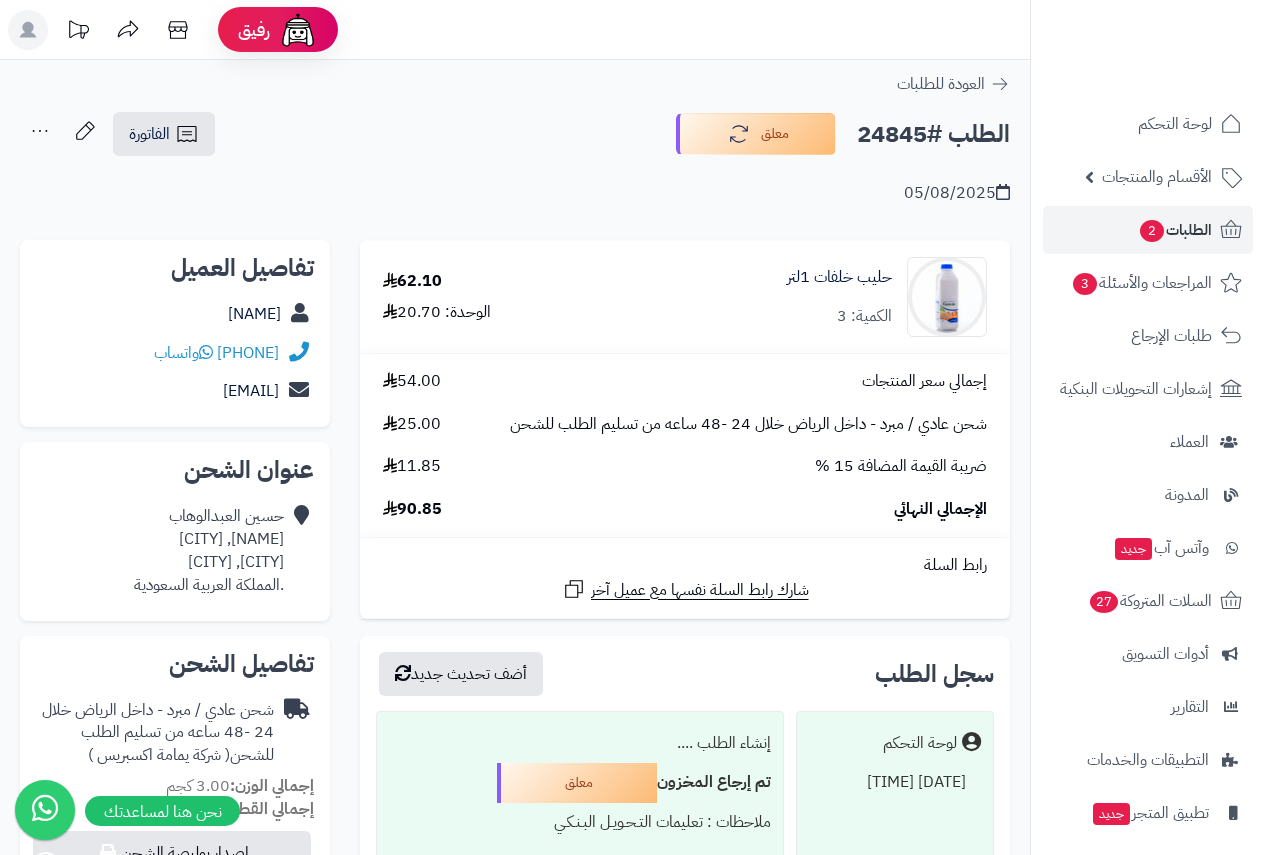 scroll, scrollTop: 0, scrollLeft: 0, axis: both 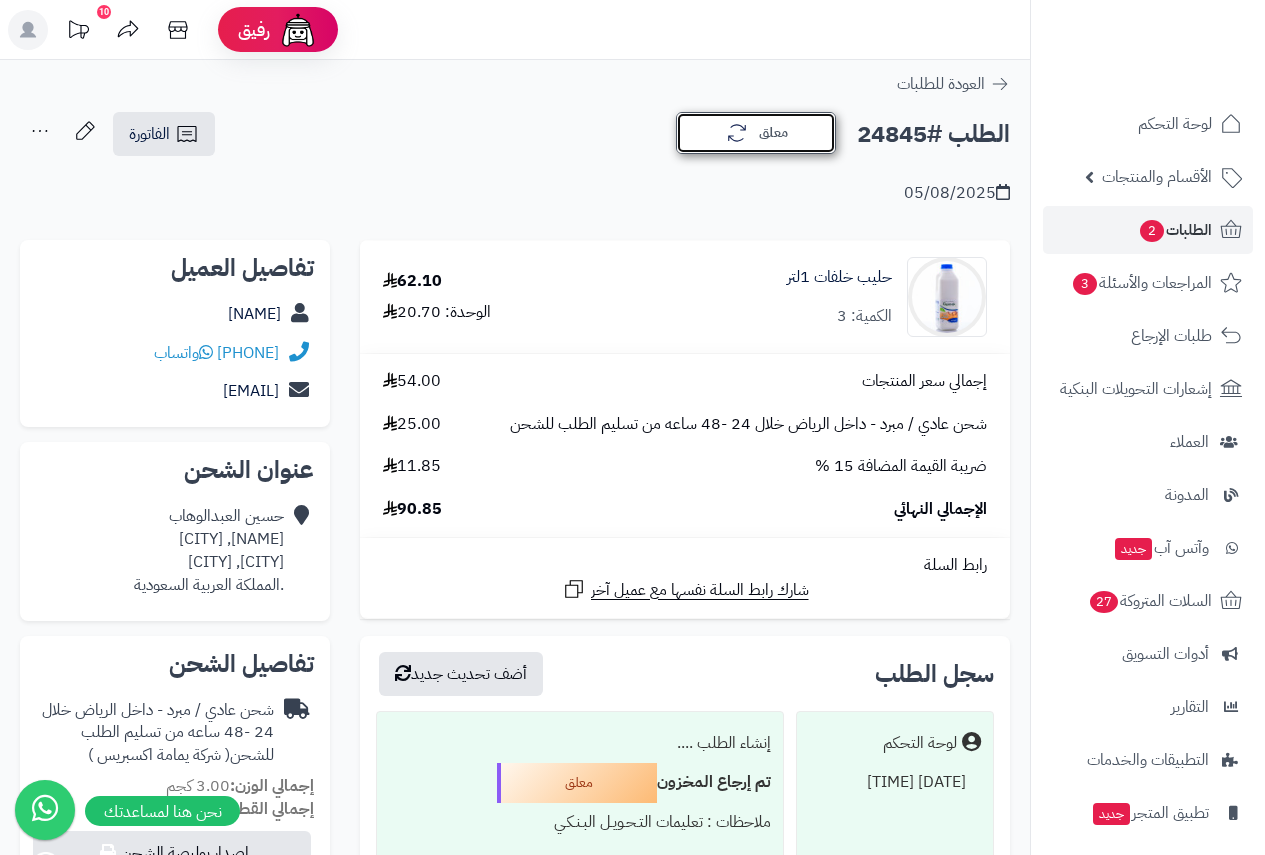 click on "معلق" at bounding box center (756, 133) 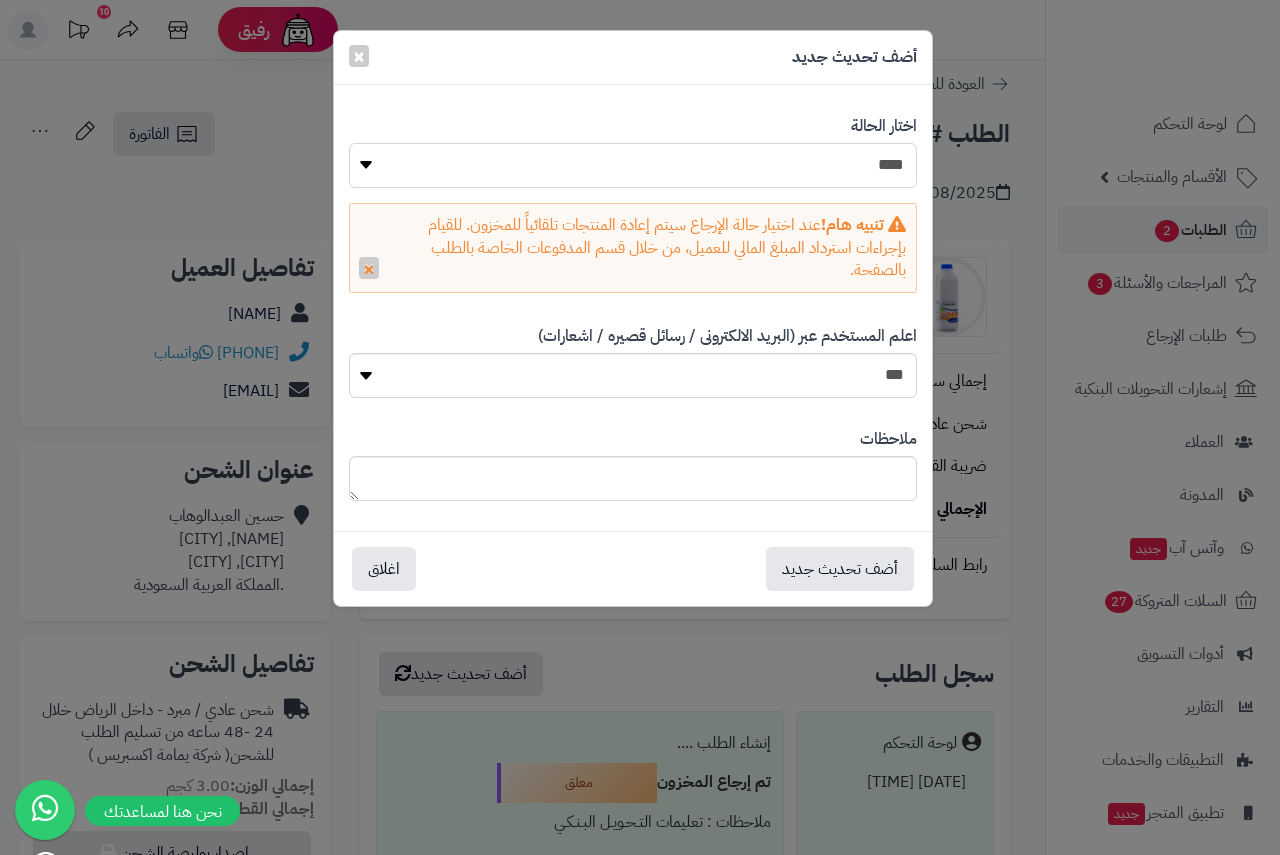 click on "**********" at bounding box center [633, 165] 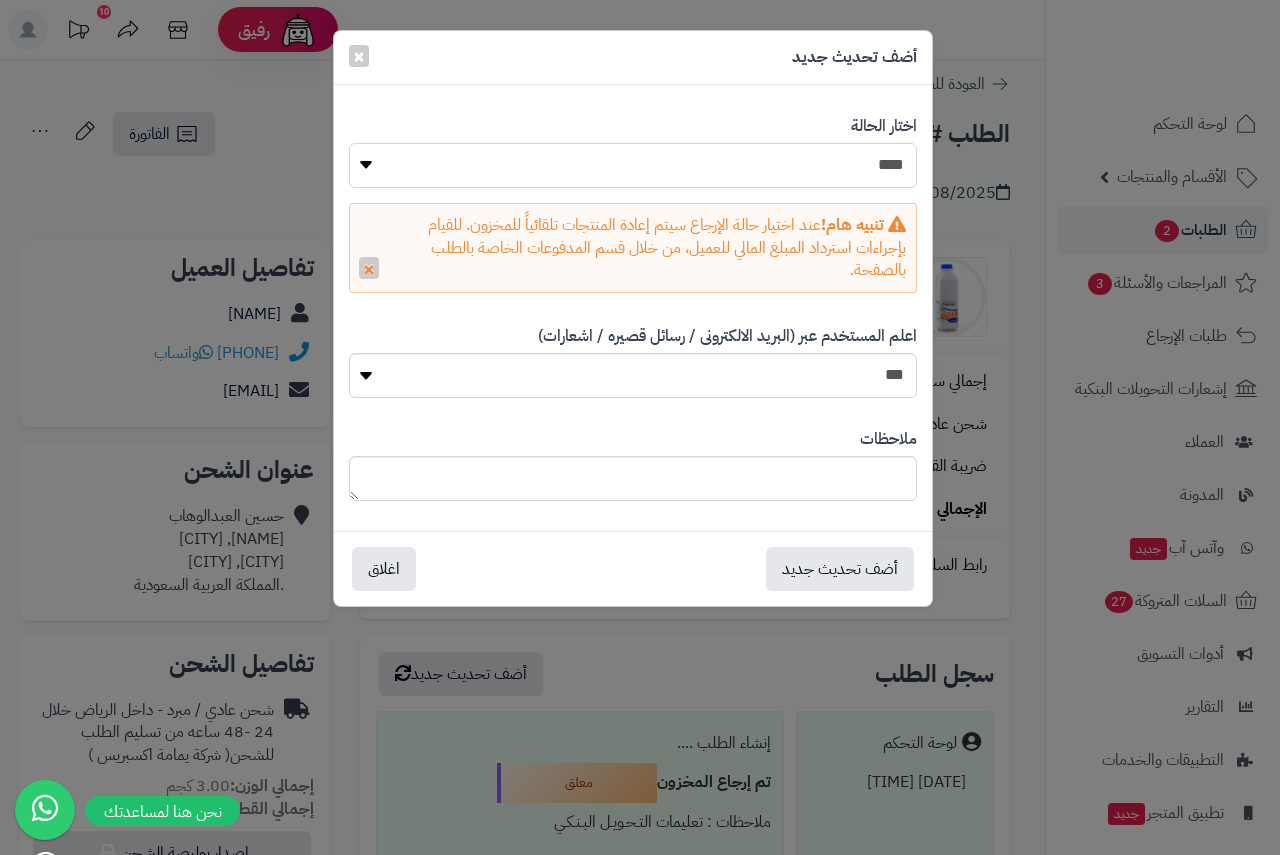select on "*" 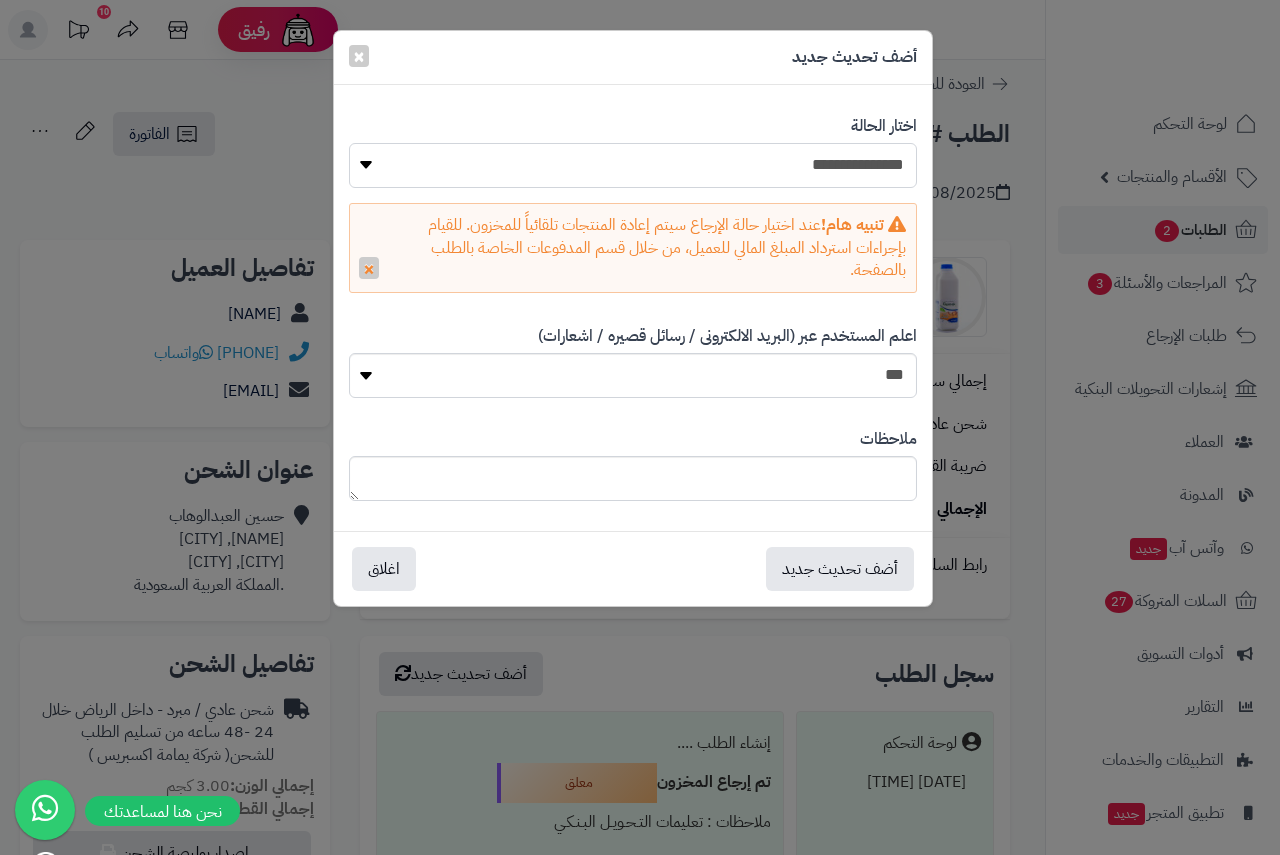 click on "**********" at bounding box center (633, 165) 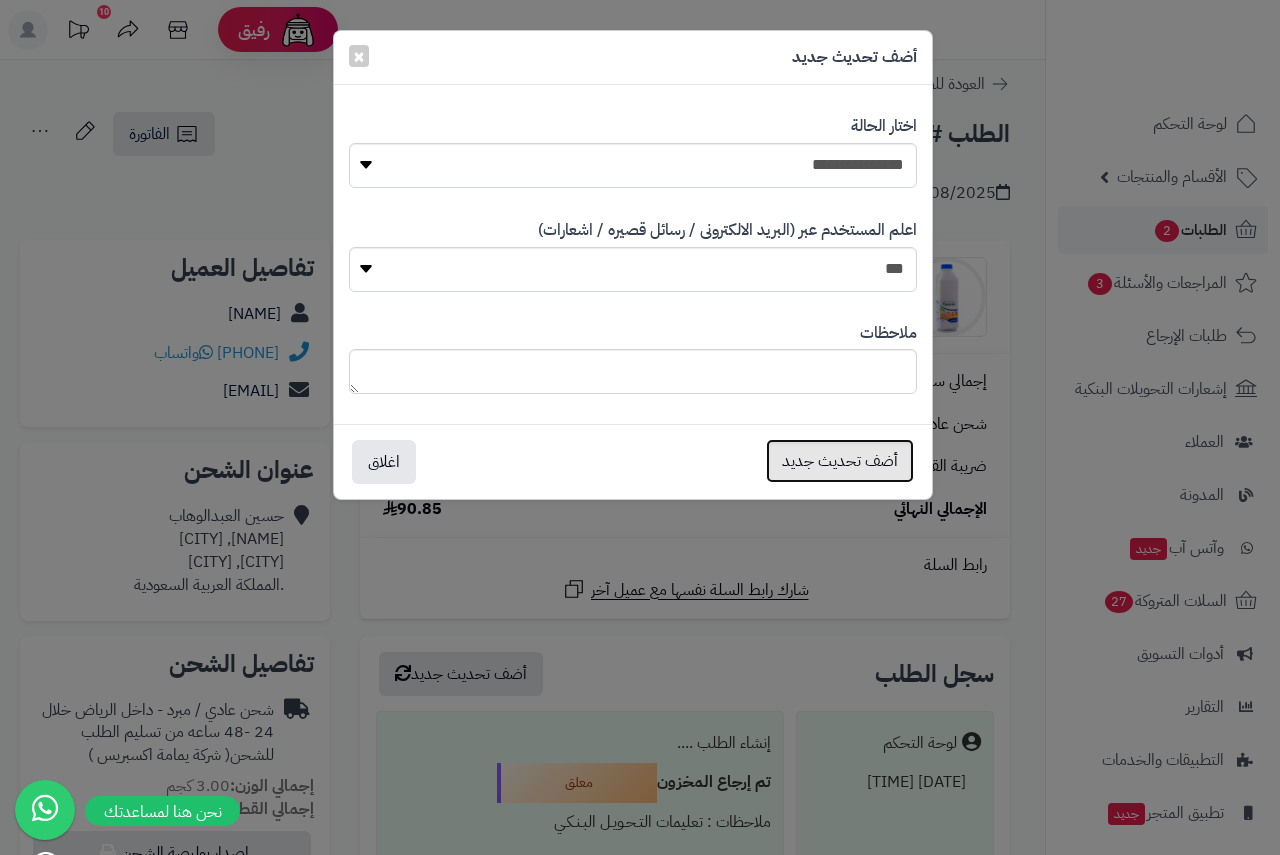 click on "أضف تحديث جديد" at bounding box center (840, 461) 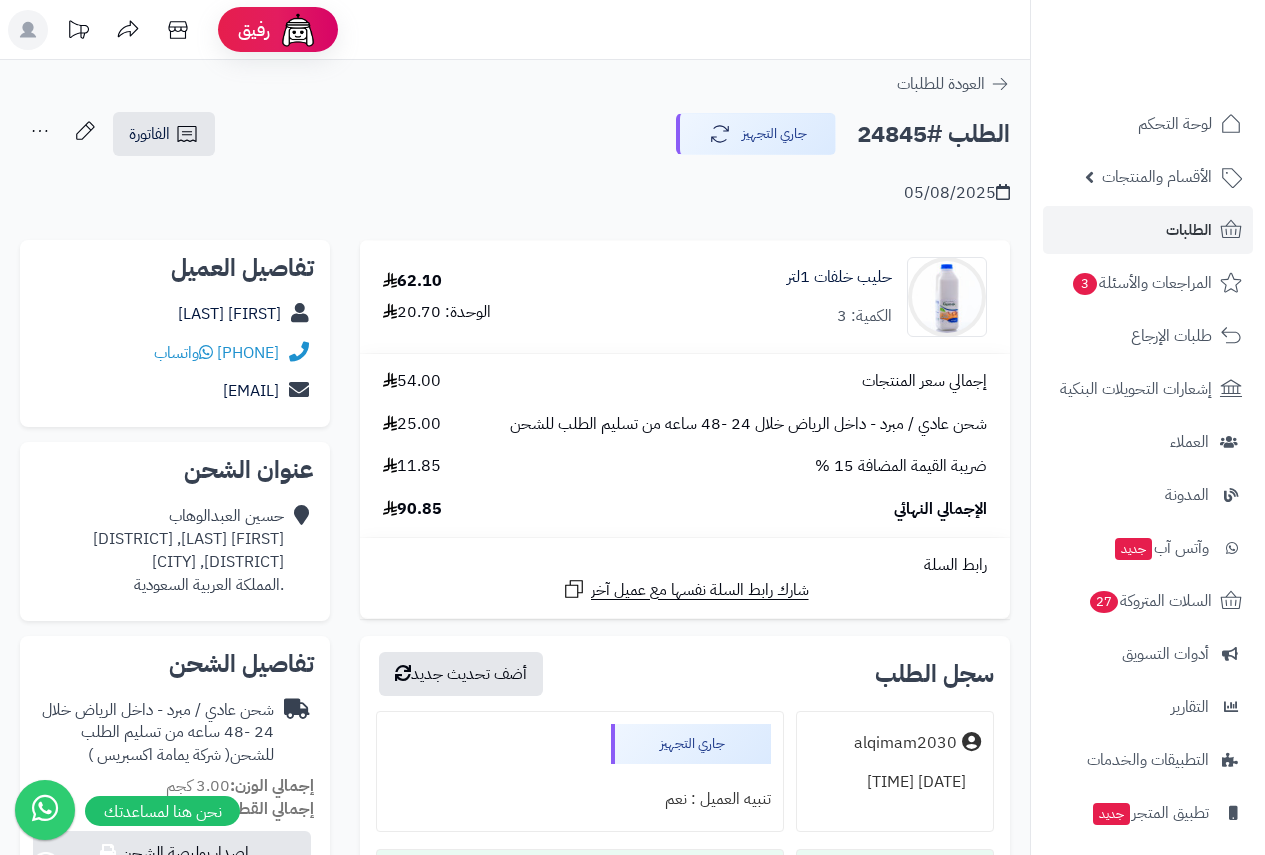 scroll, scrollTop: 0, scrollLeft: 0, axis: both 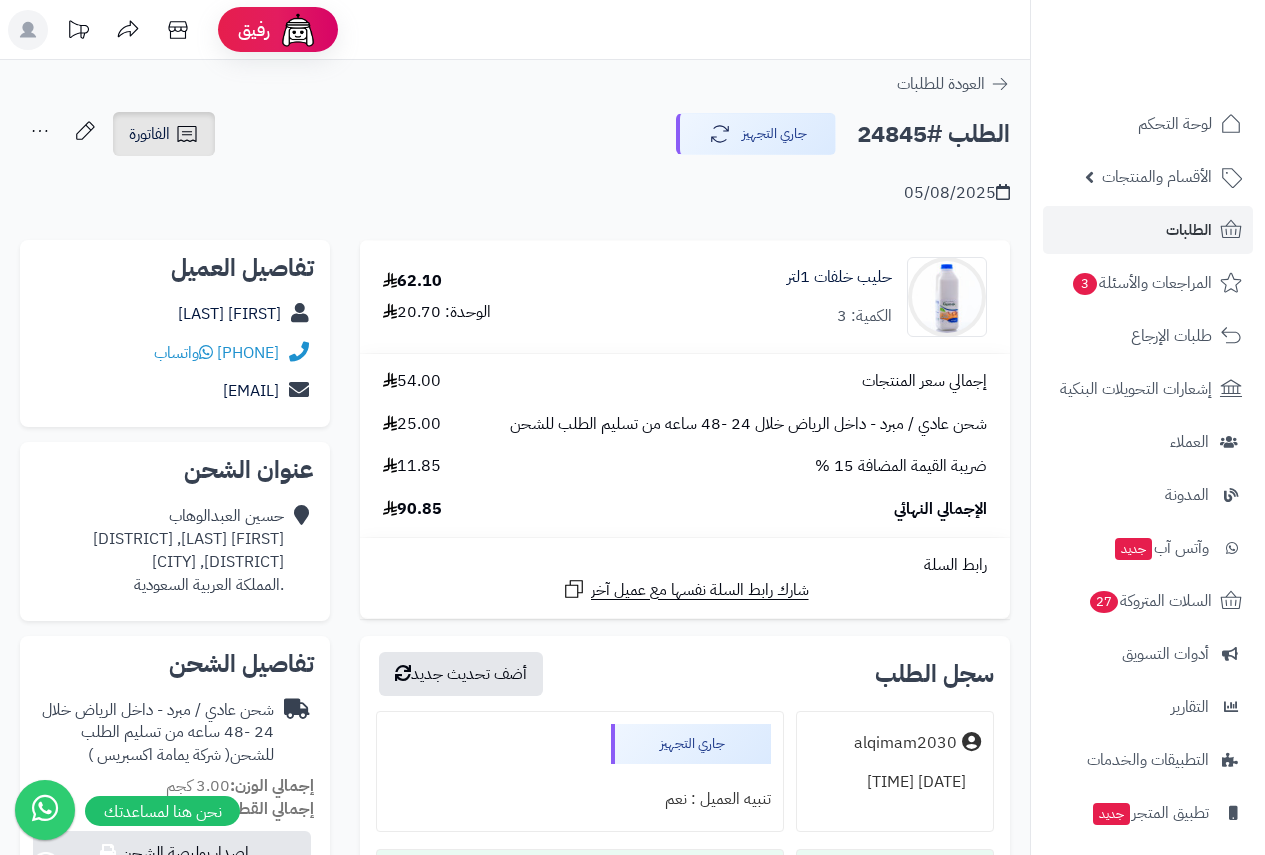 click 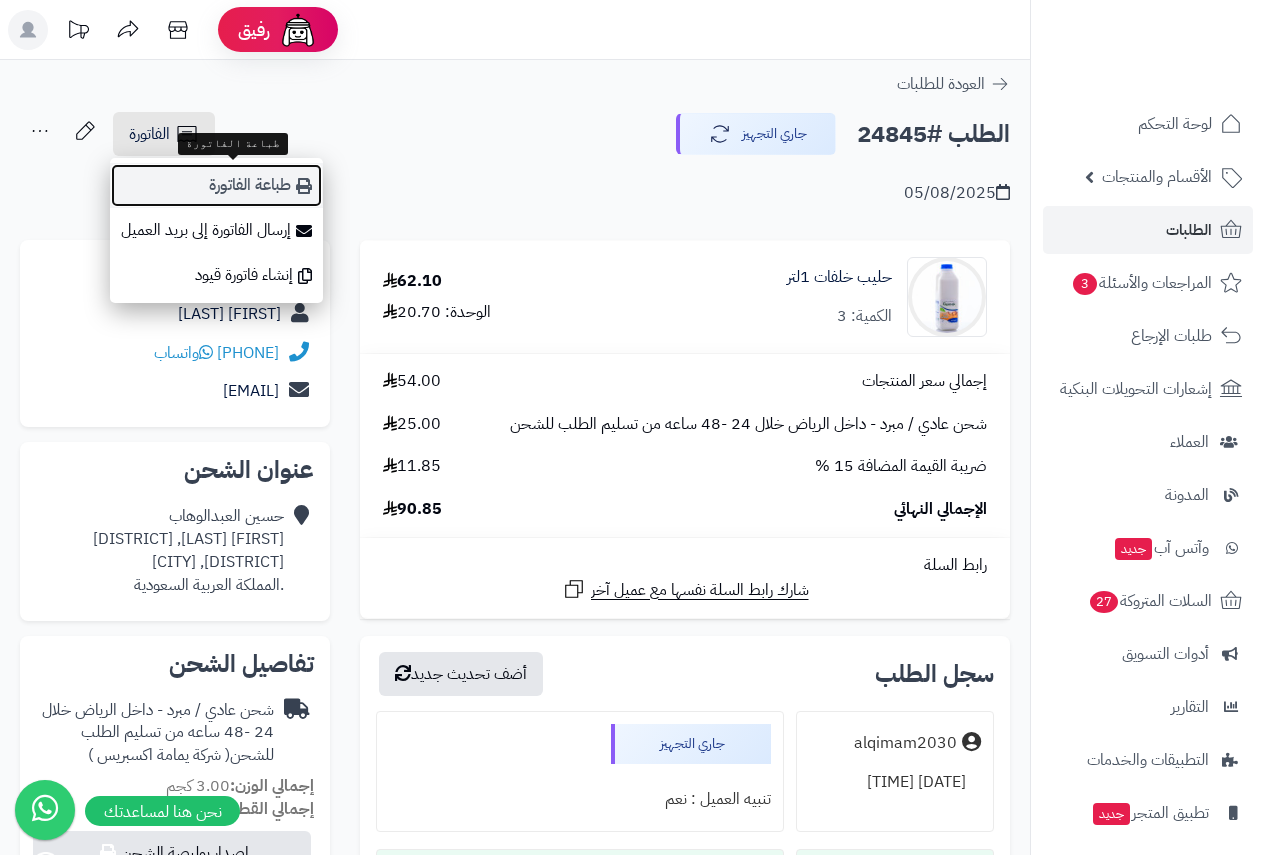 click on "طباعة الفاتورة" at bounding box center (216, 185) 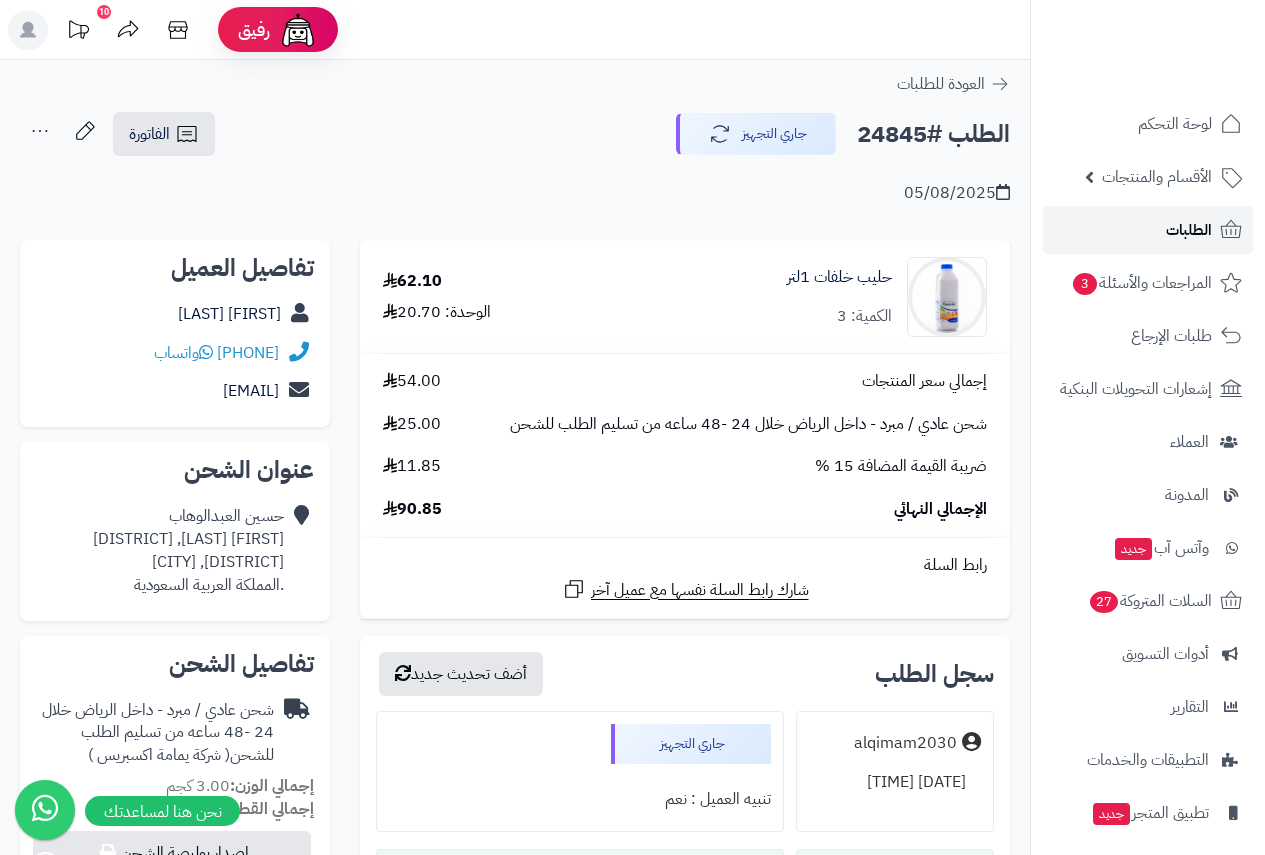 click on "الطلبات" at bounding box center (1189, 230) 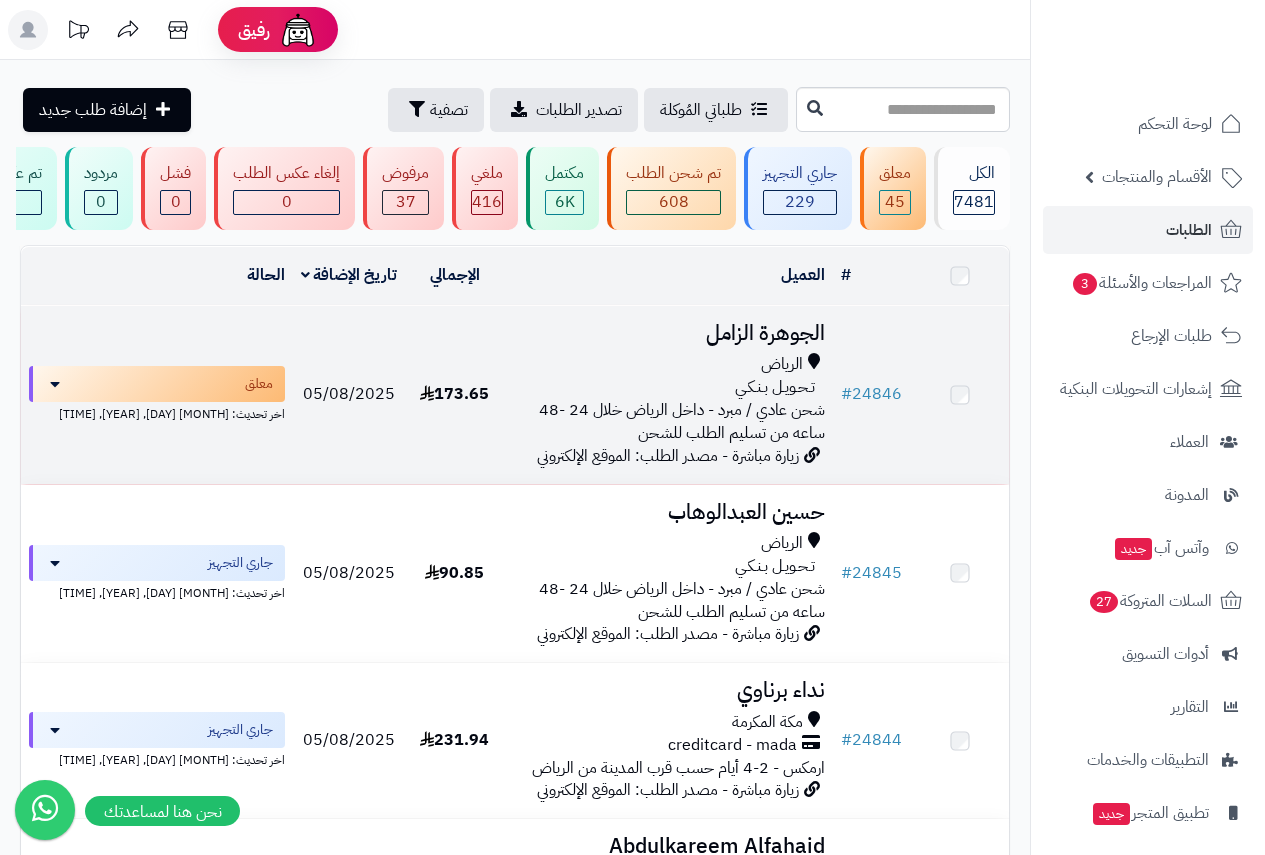 scroll, scrollTop: 0, scrollLeft: 0, axis: both 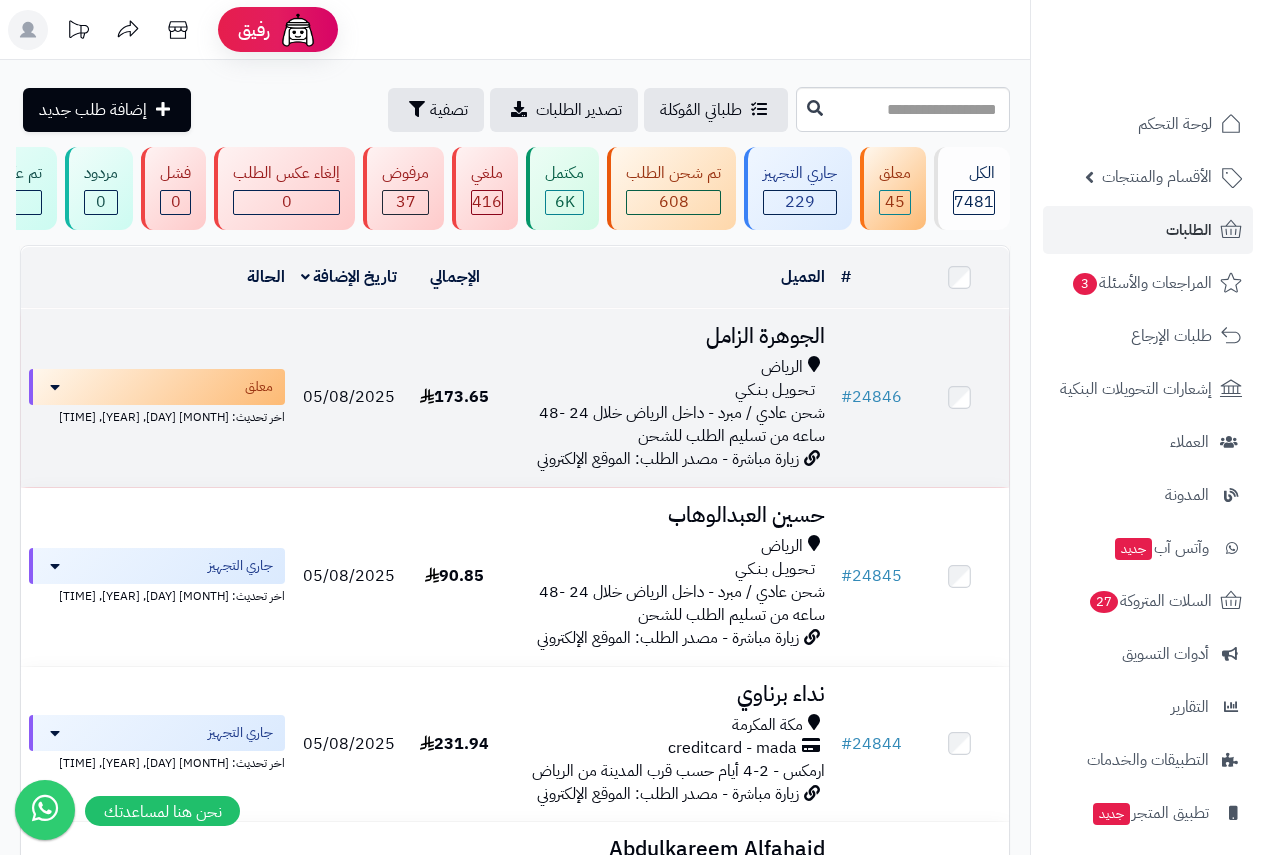 click on "الجوهرة  الزامل" at bounding box center [668, 336] 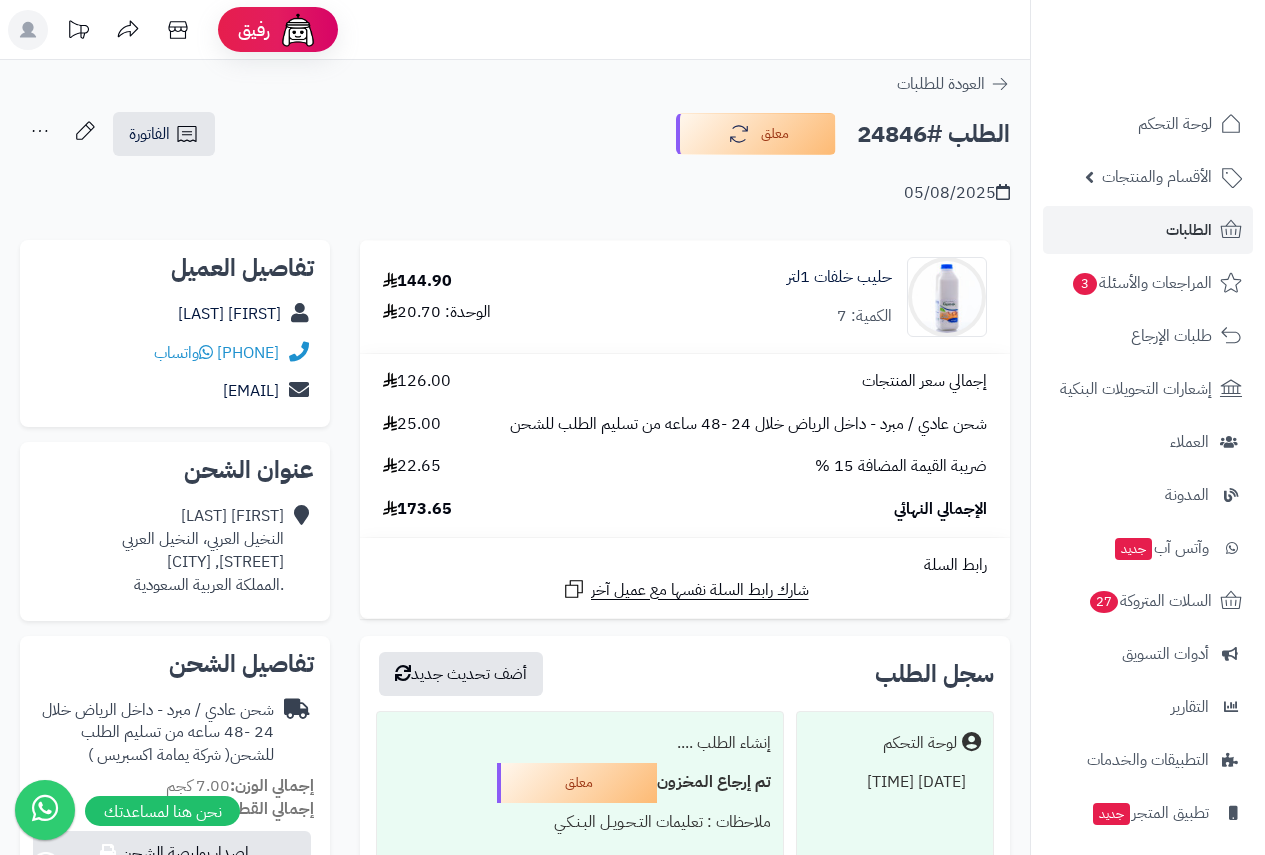 scroll, scrollTop: 0, scrollLeft: 0, axis: both 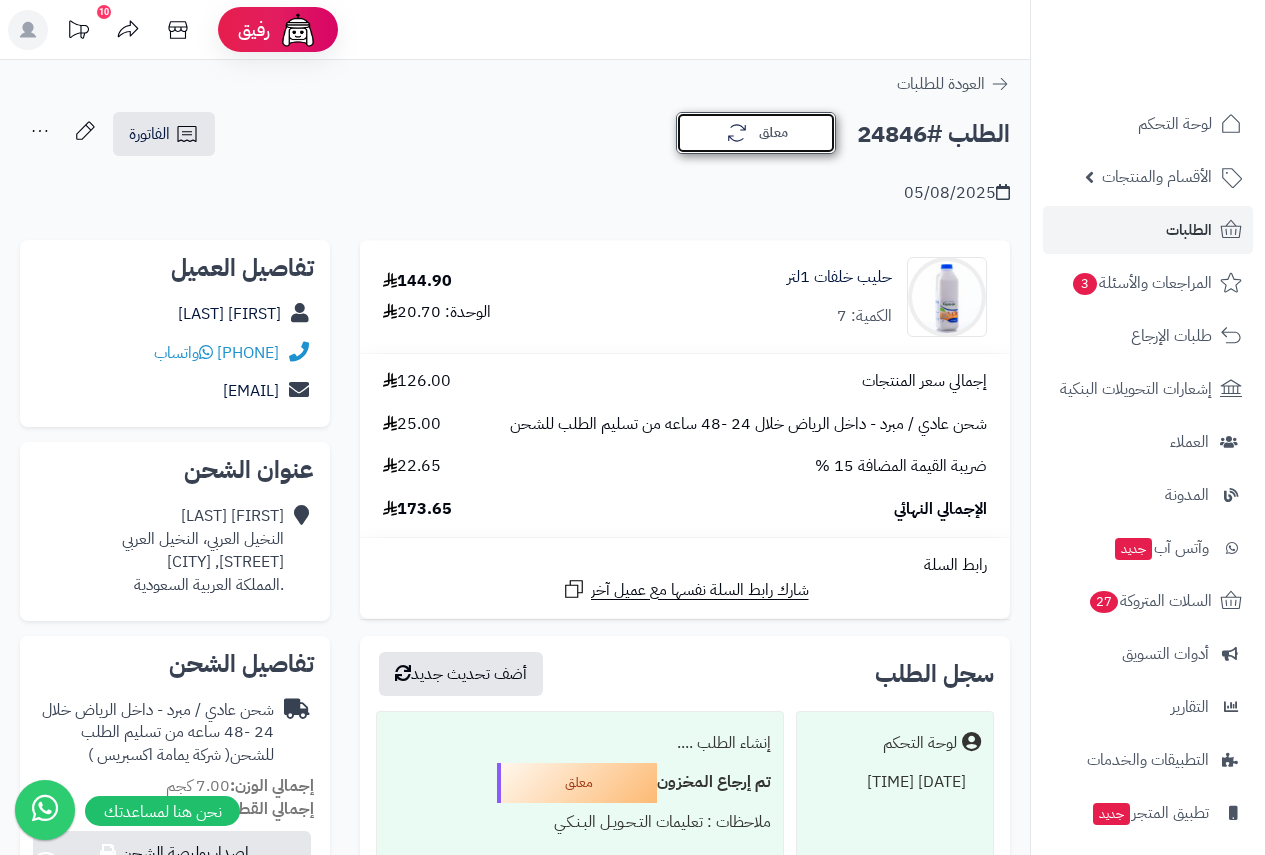 click on "معلق" at bounding box center (756, 133) 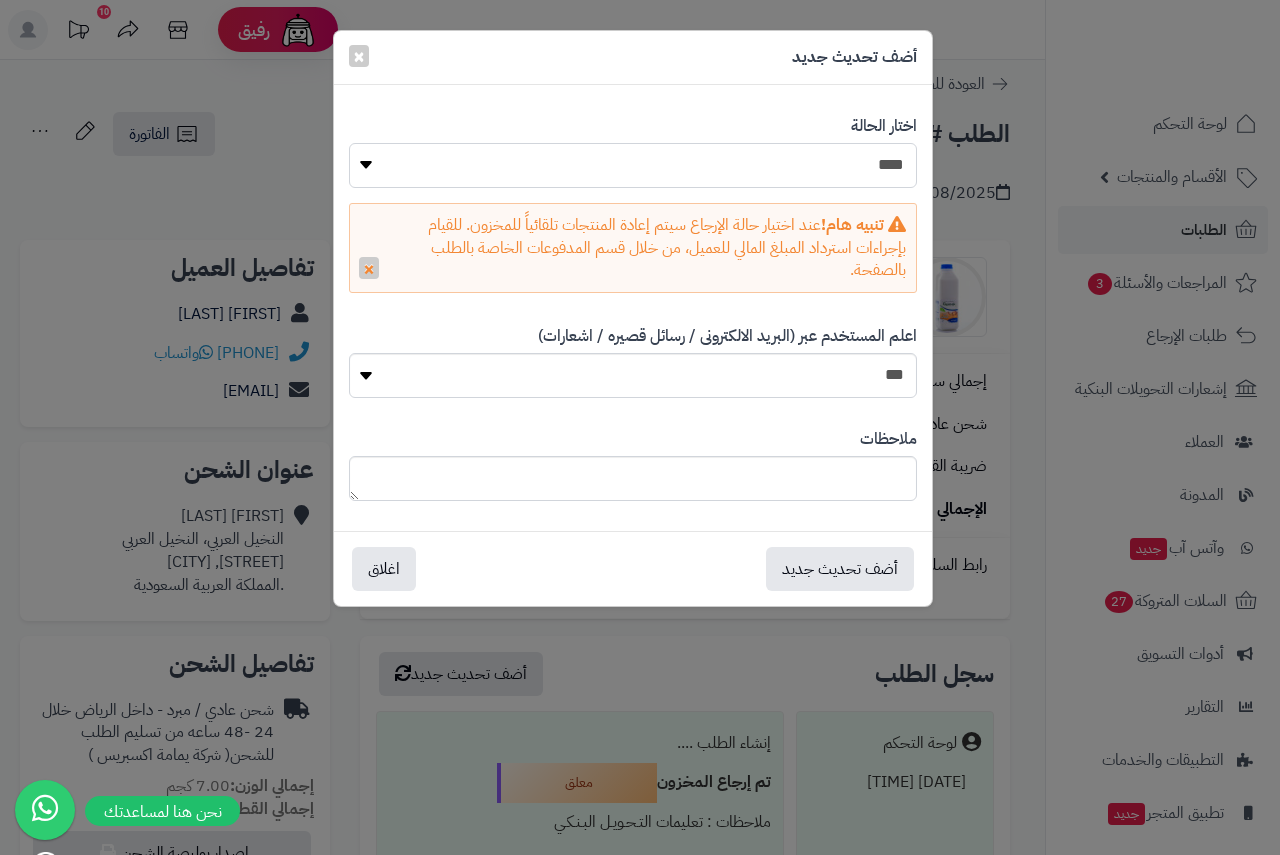 click on "**********" at bounding box center [633, 165] 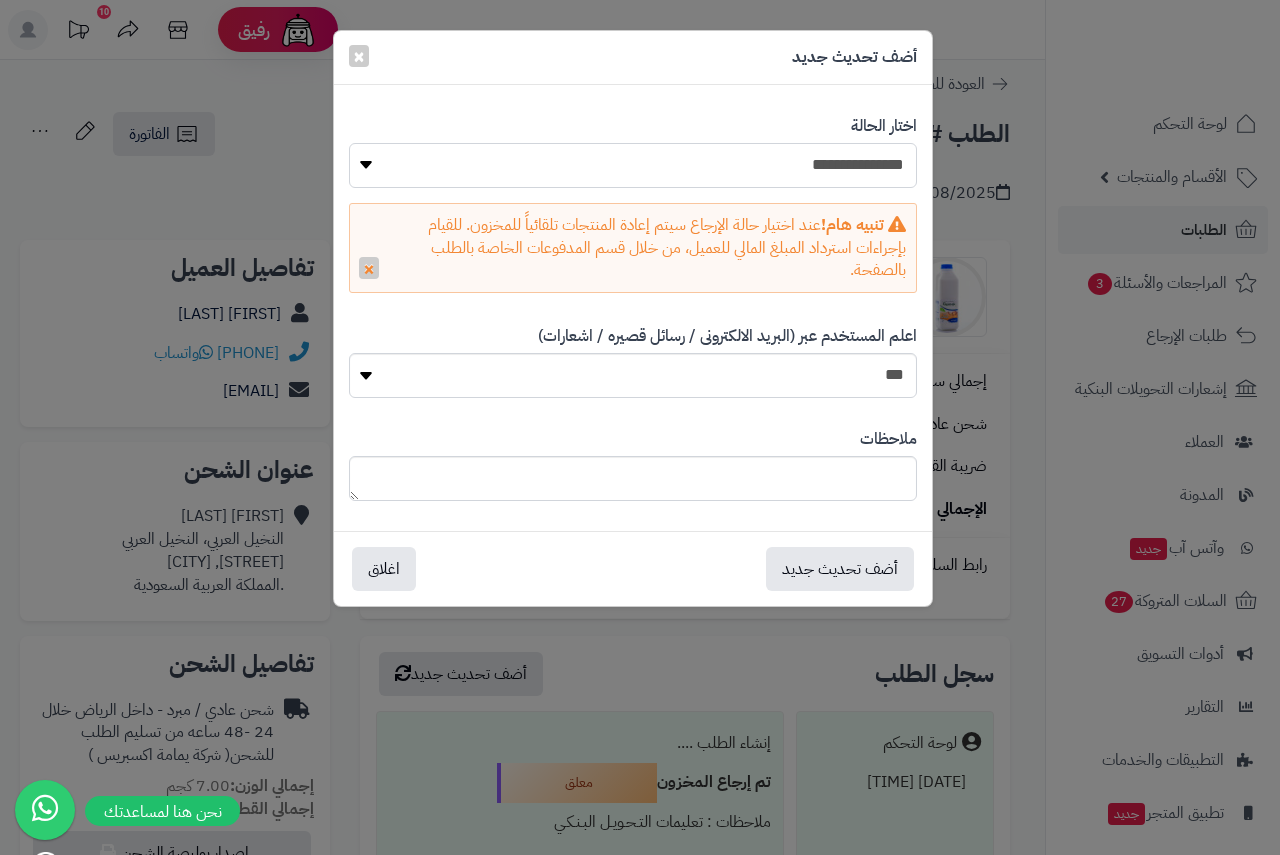 click on "**********" at bounding box center (633, 165) 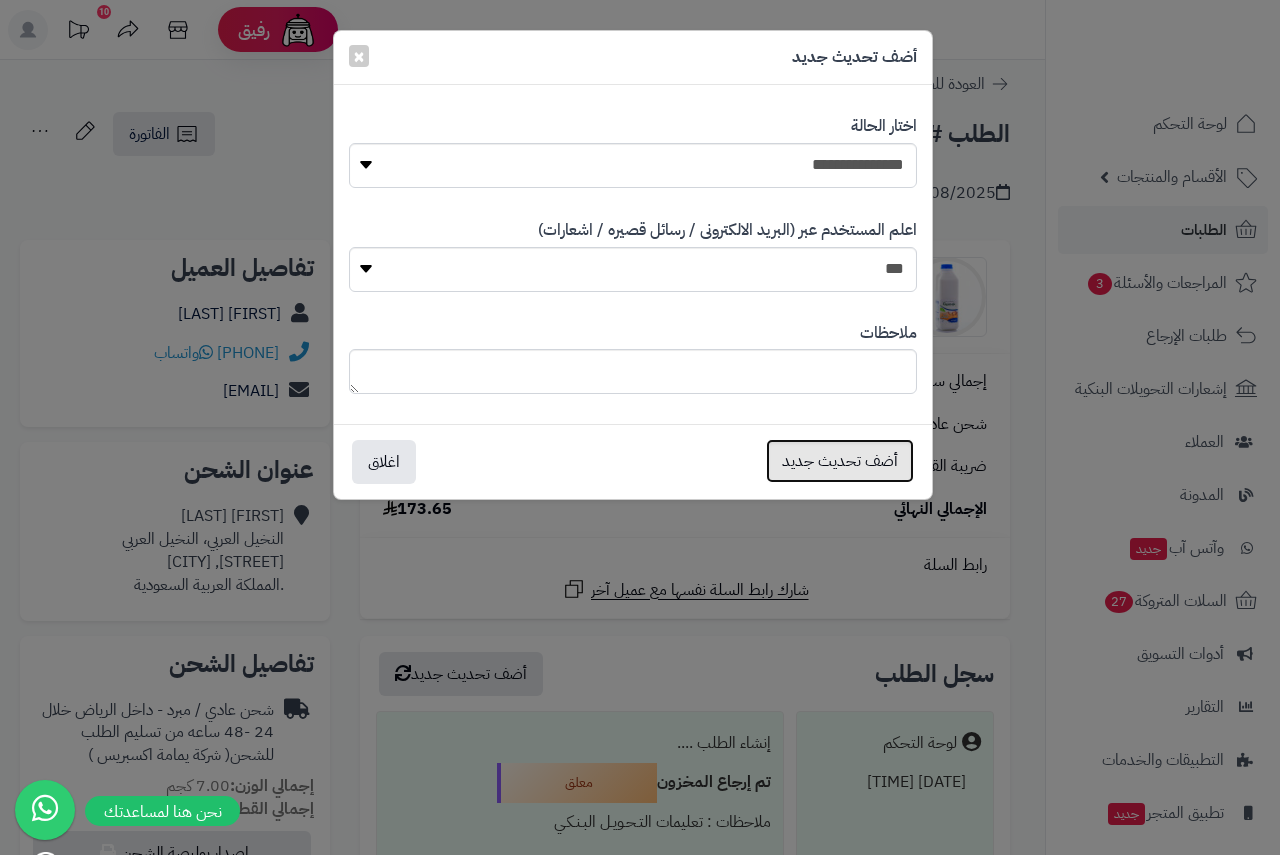 click on "أضف تحديث جديد" at bounding box center (840, 461) 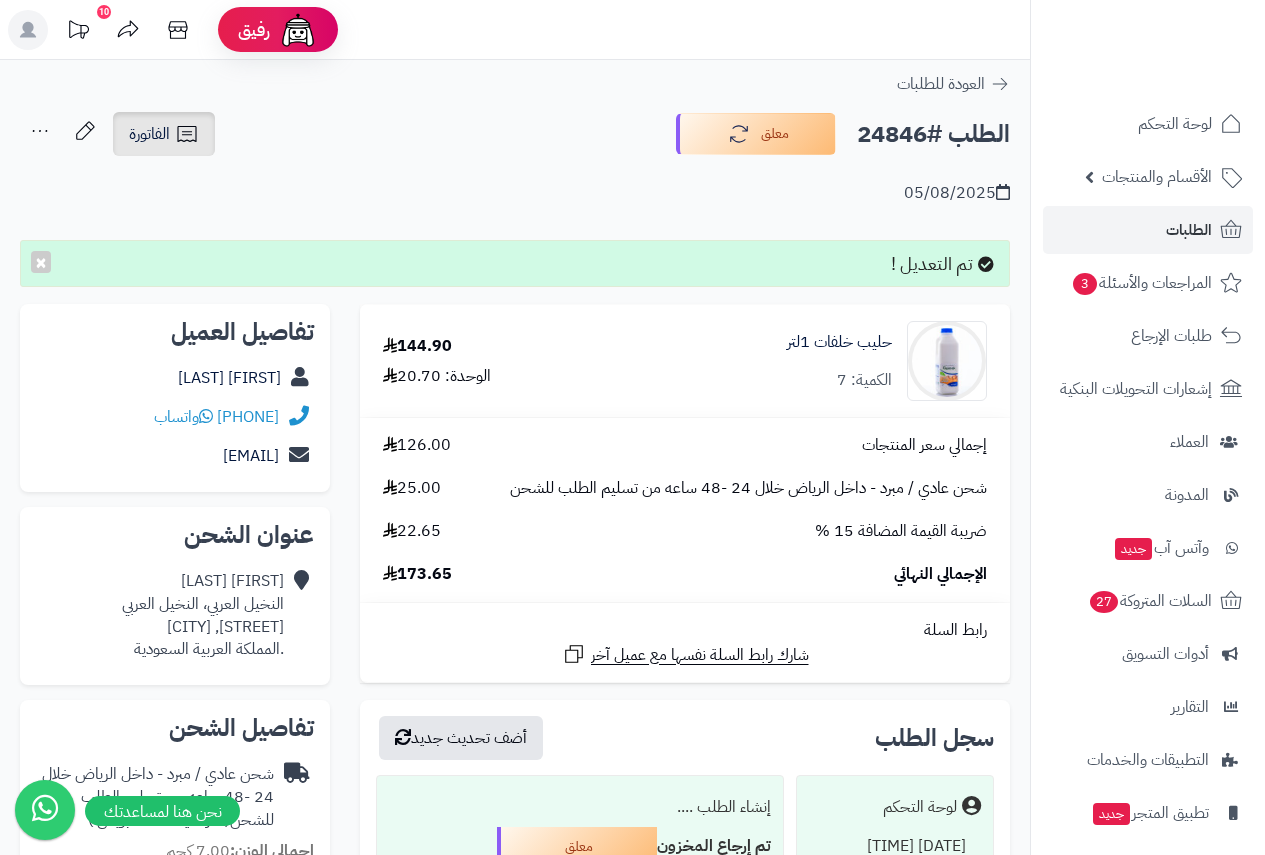 click on "الفاتورة" at bounding box center (149, 134) 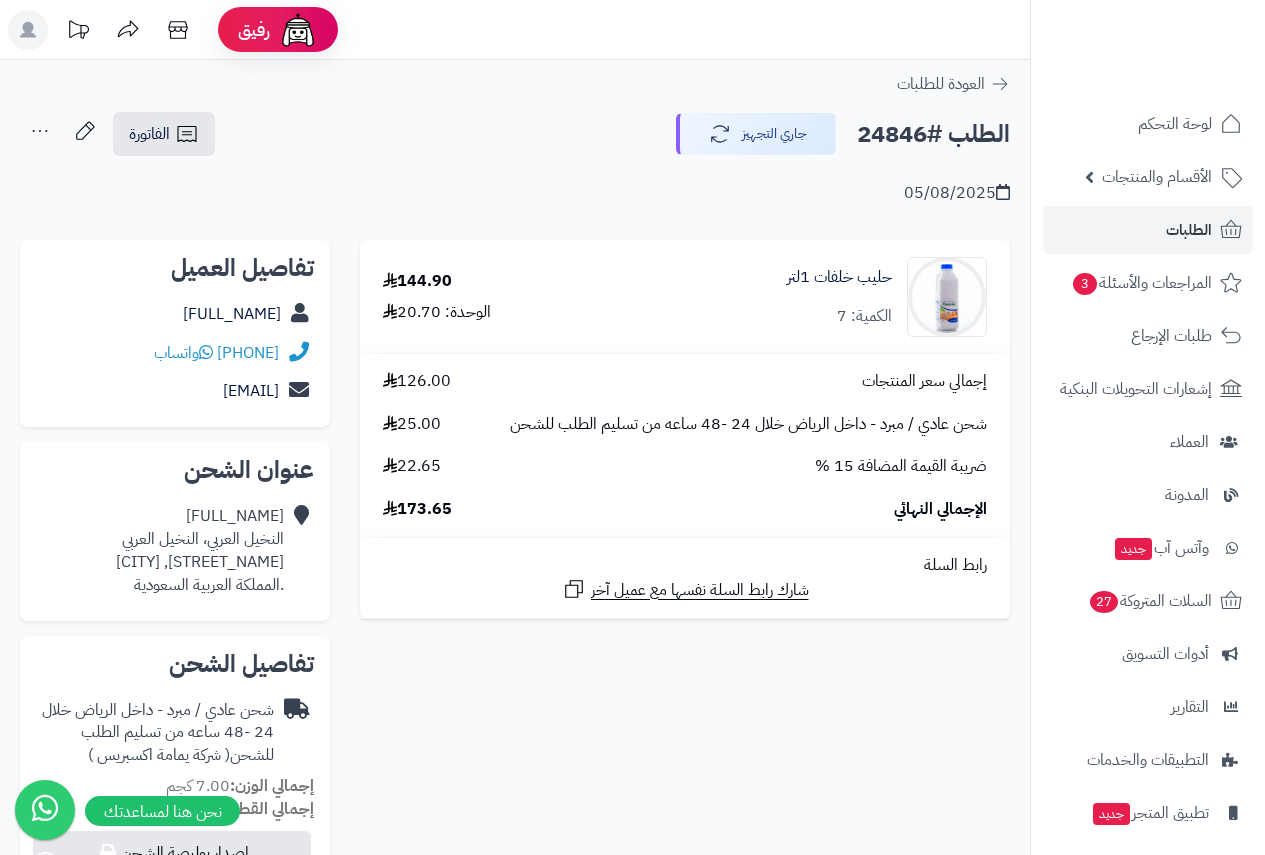 scroll, scrollTop: 0, scrollLeft: 0, axis: both 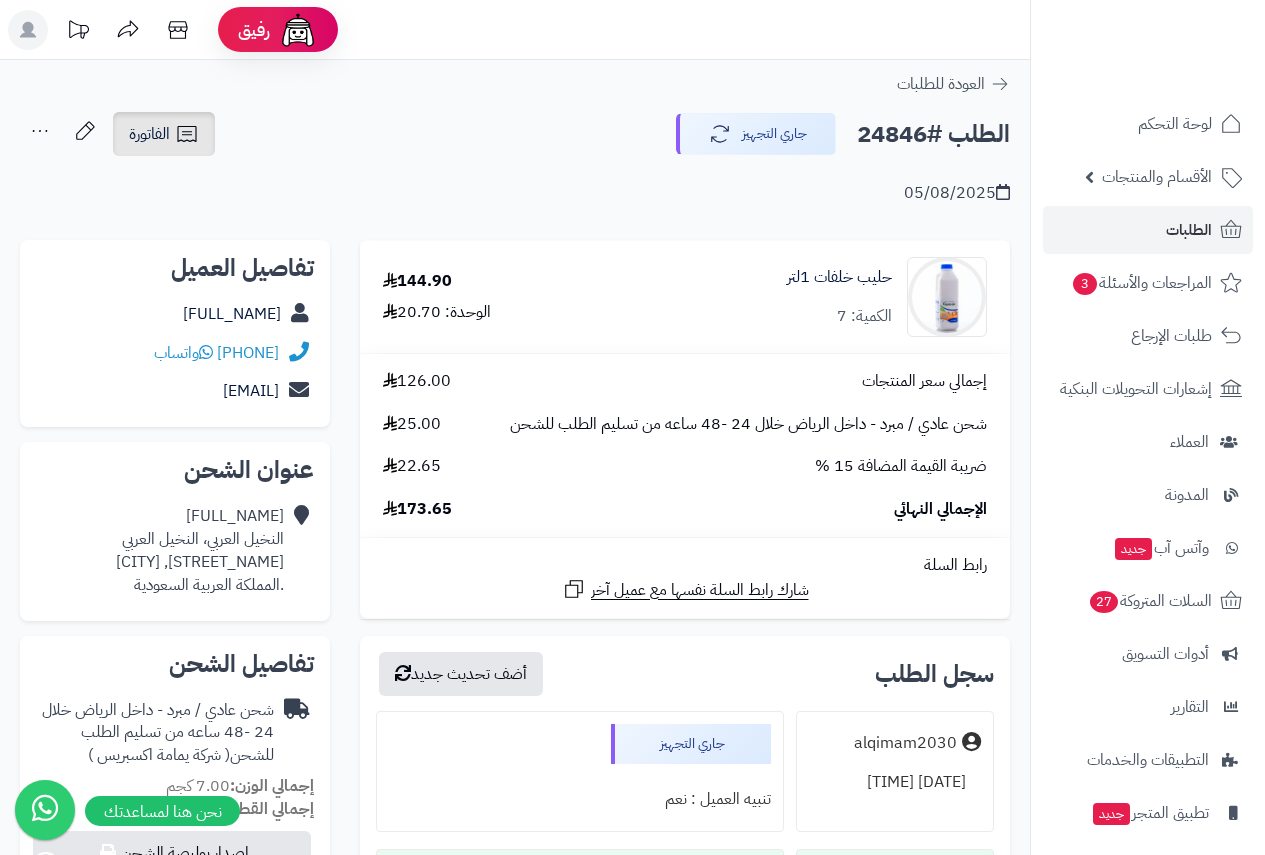 click on "الفاتورة" at bounding box center [149, 134] 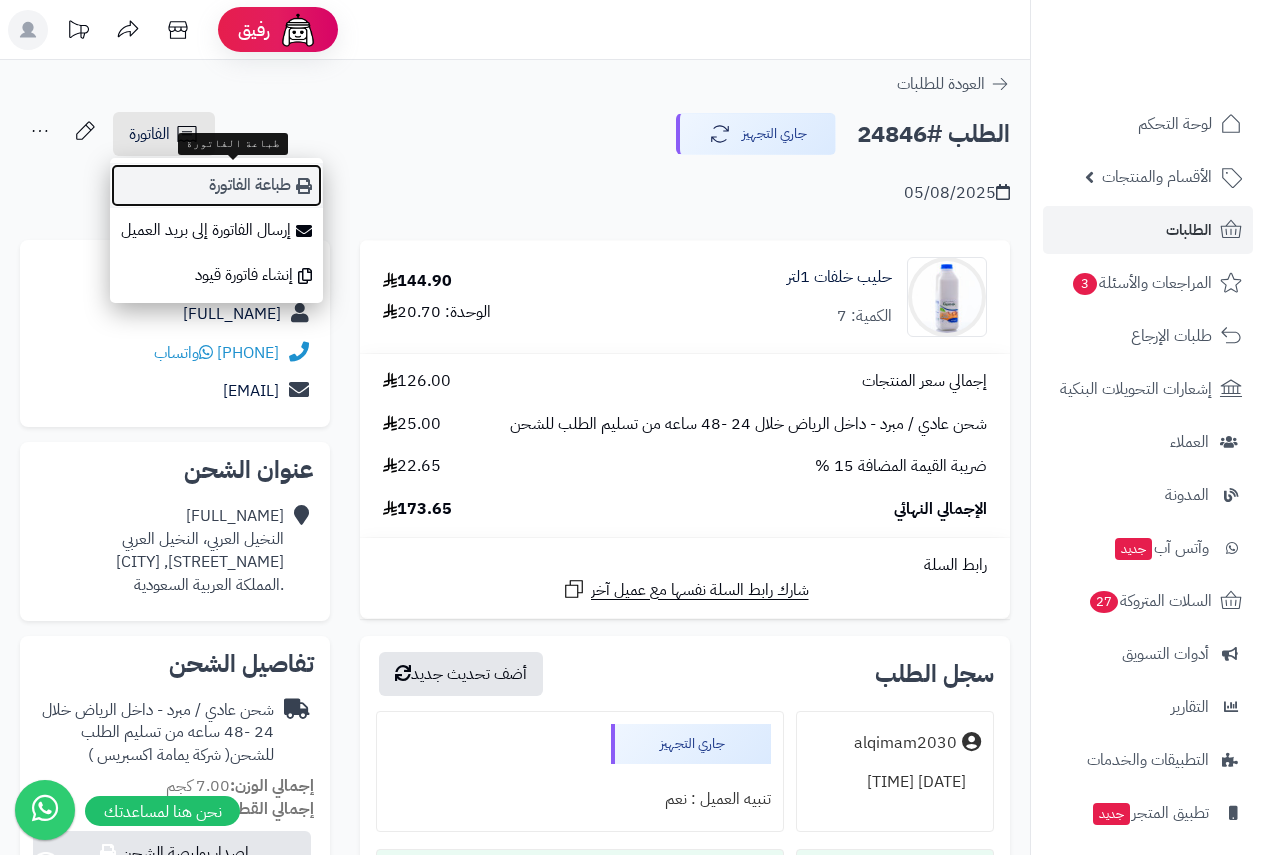 click on "طباعة الفاتورة" at bounding box center (216, 185) 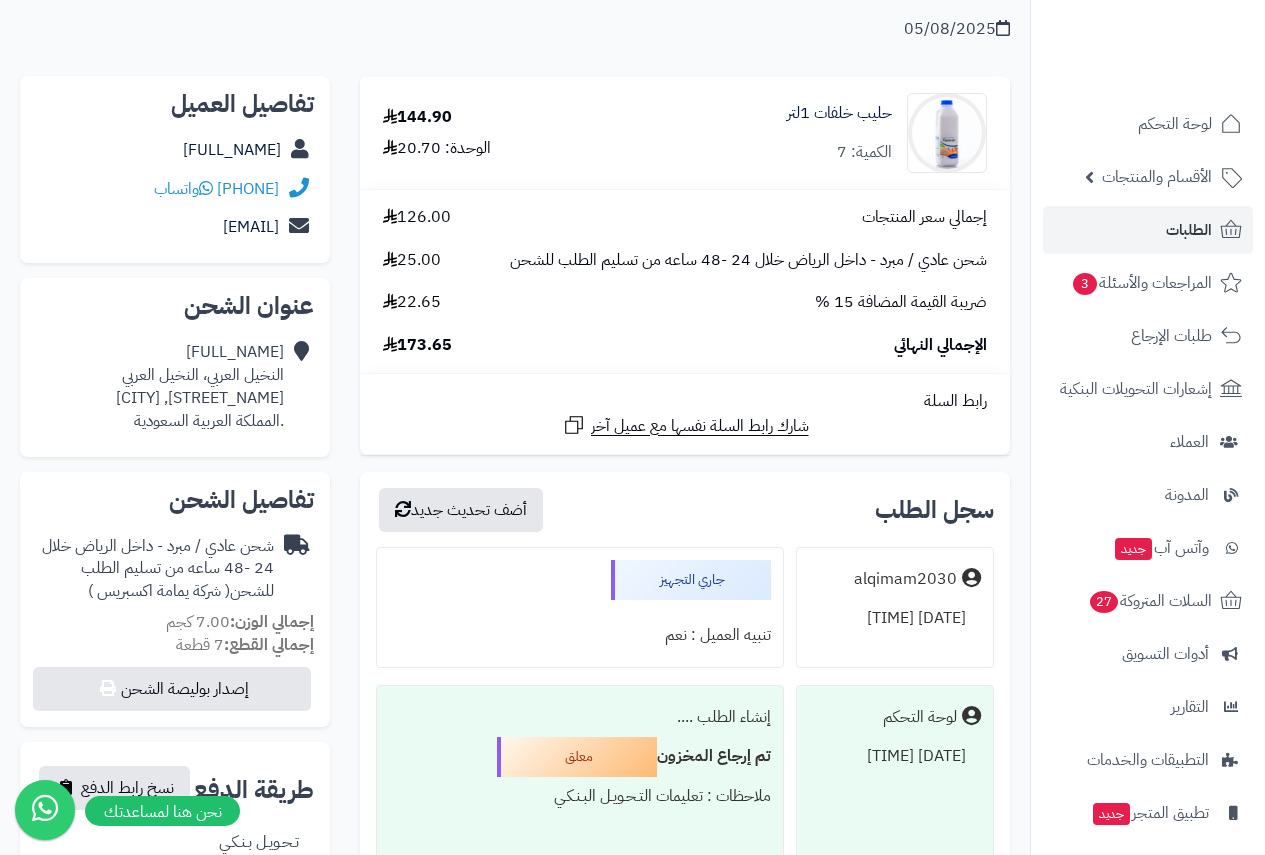 scroll, scrollTop: 167, scrollLeft: 0, axis: vertical 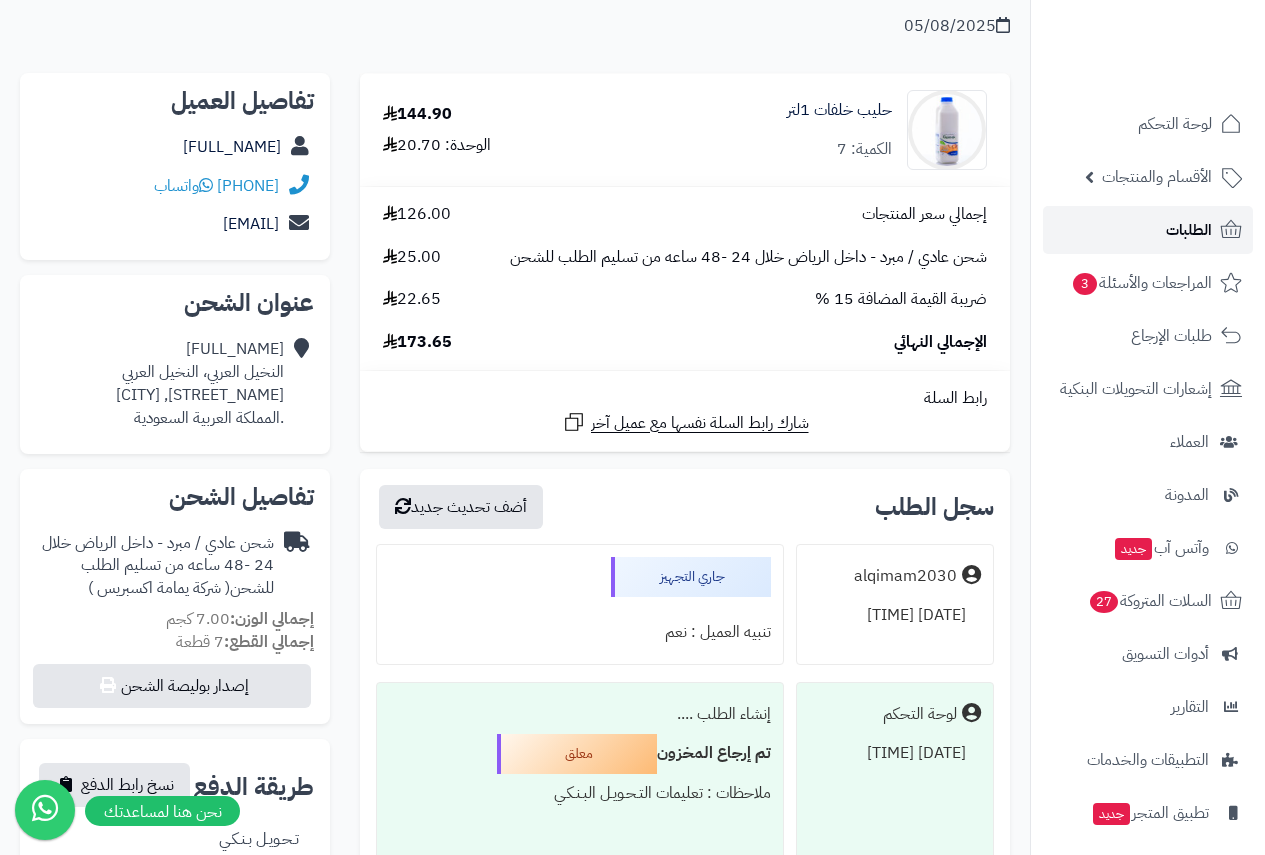 click on "الطلبات" at bounding box center (1189, 230) 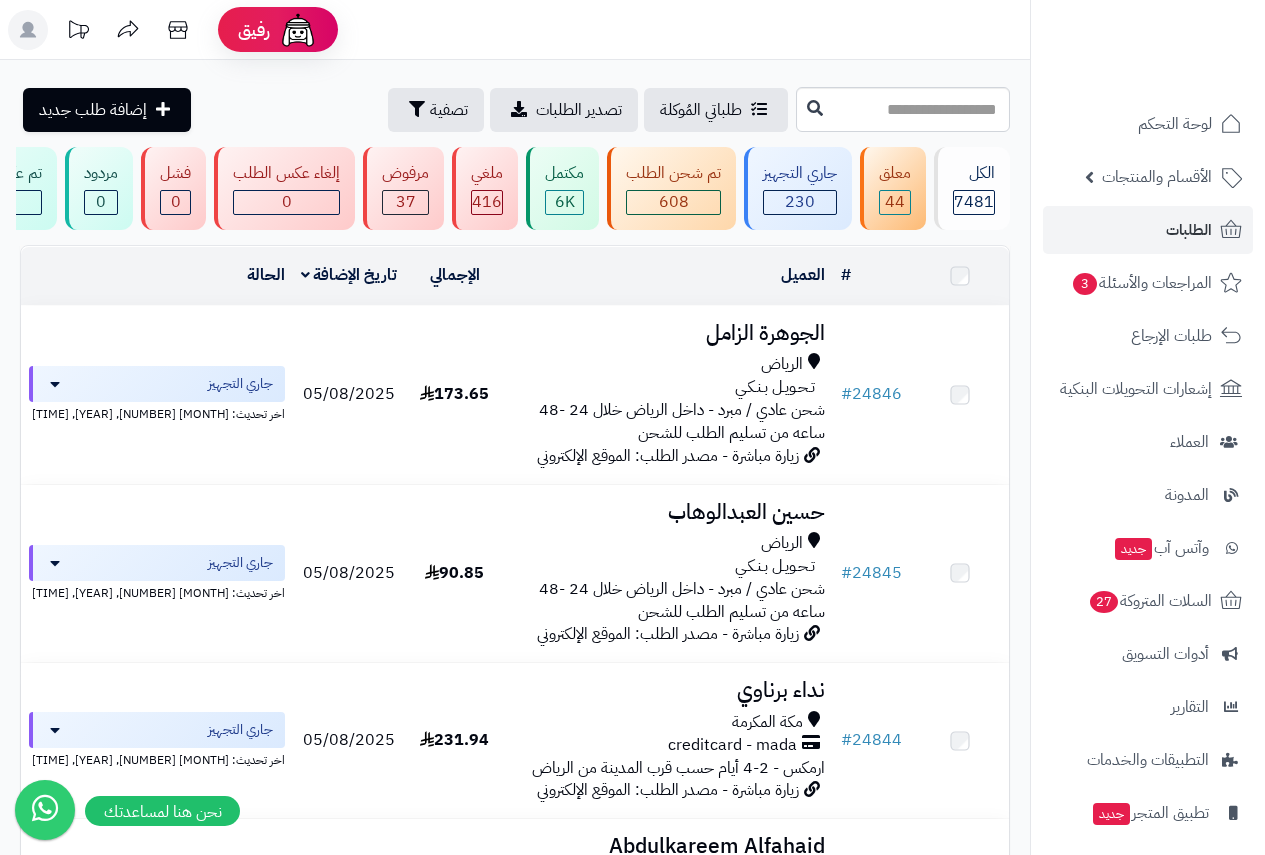 scroll, scrollTop: 0, scrollLeft: 0, axis: both 